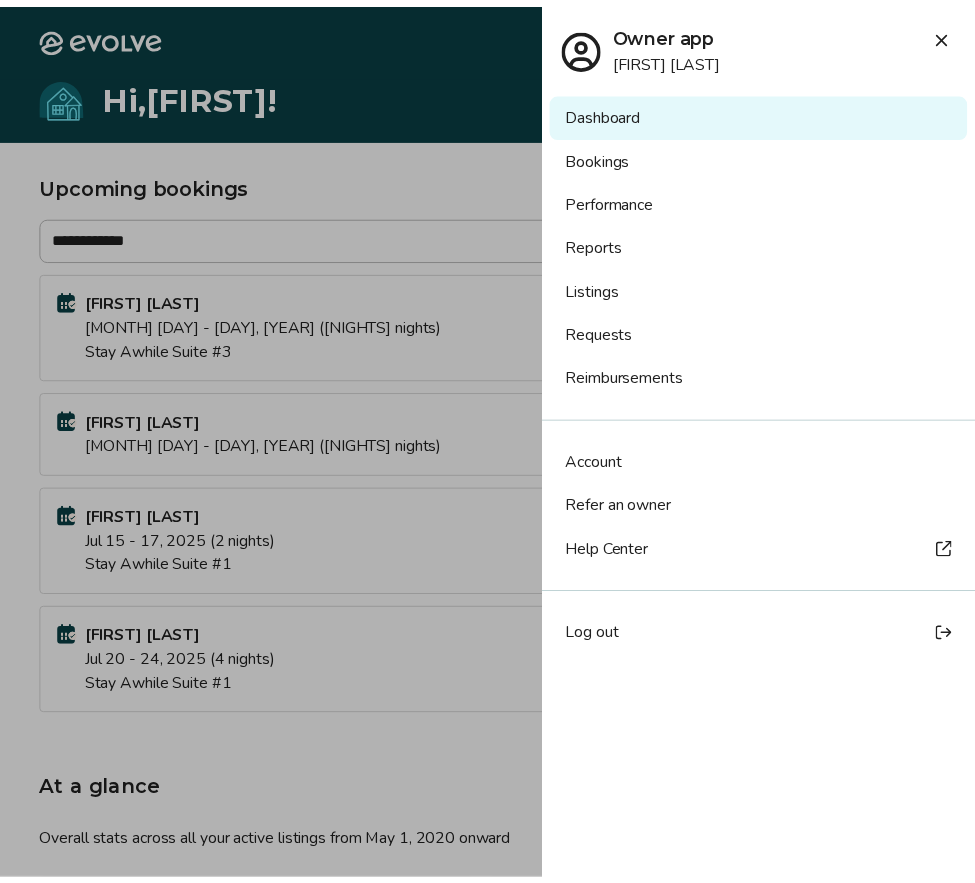scroll, scrollTop: 0, scrollLeft: 0, axis: both 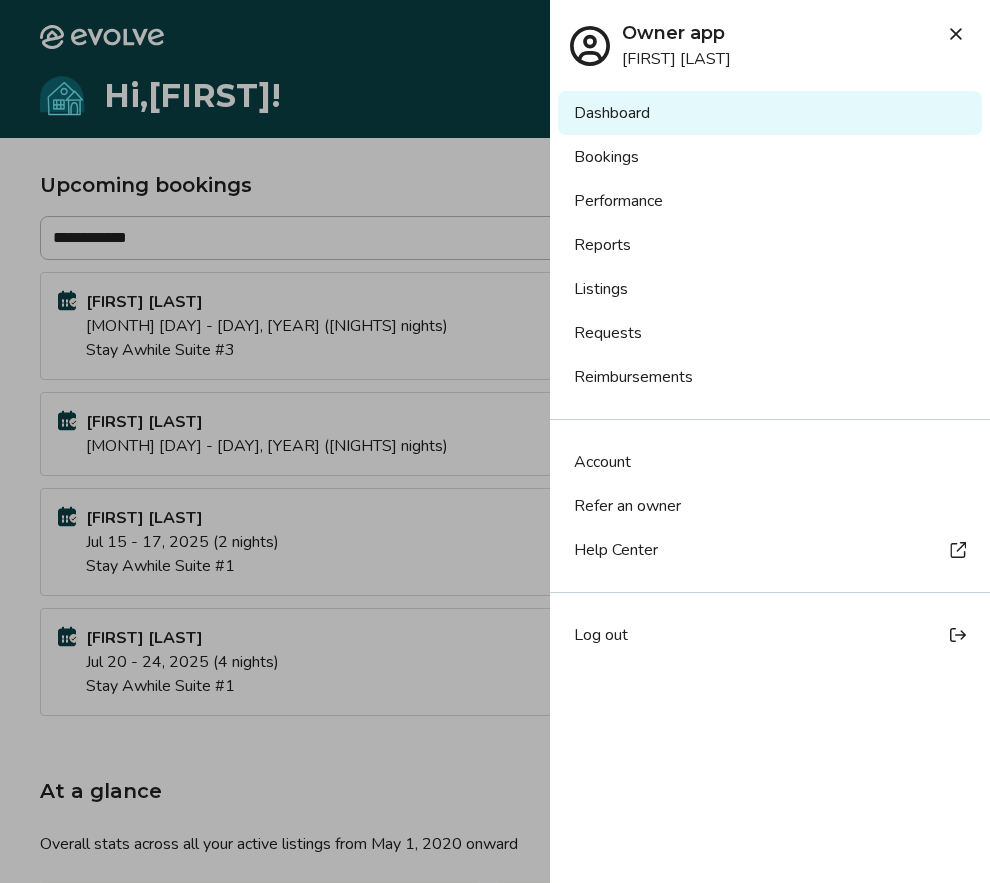 click 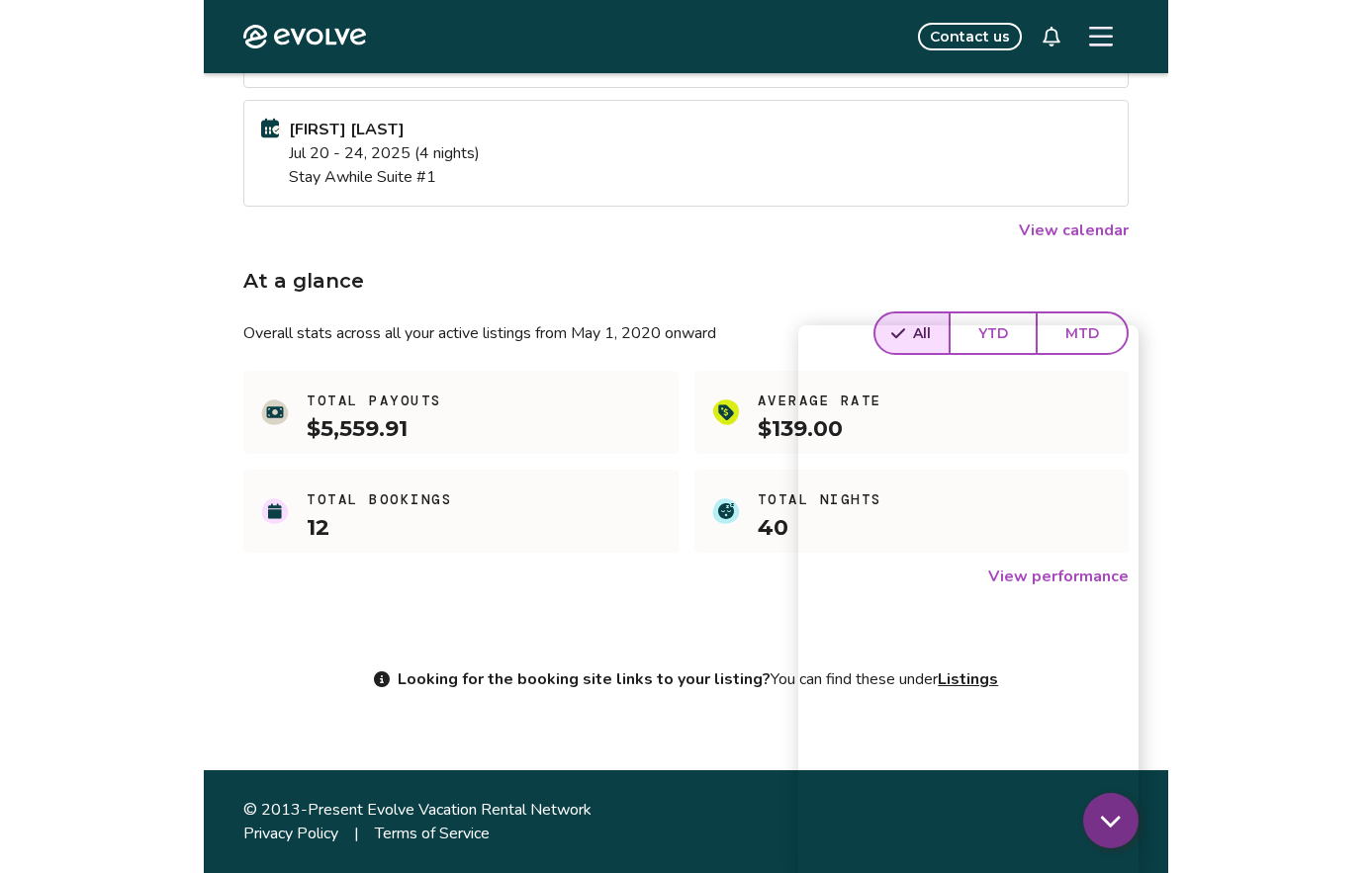 scroll, scrollTop: 0, scrollLeft: 0, axis: both 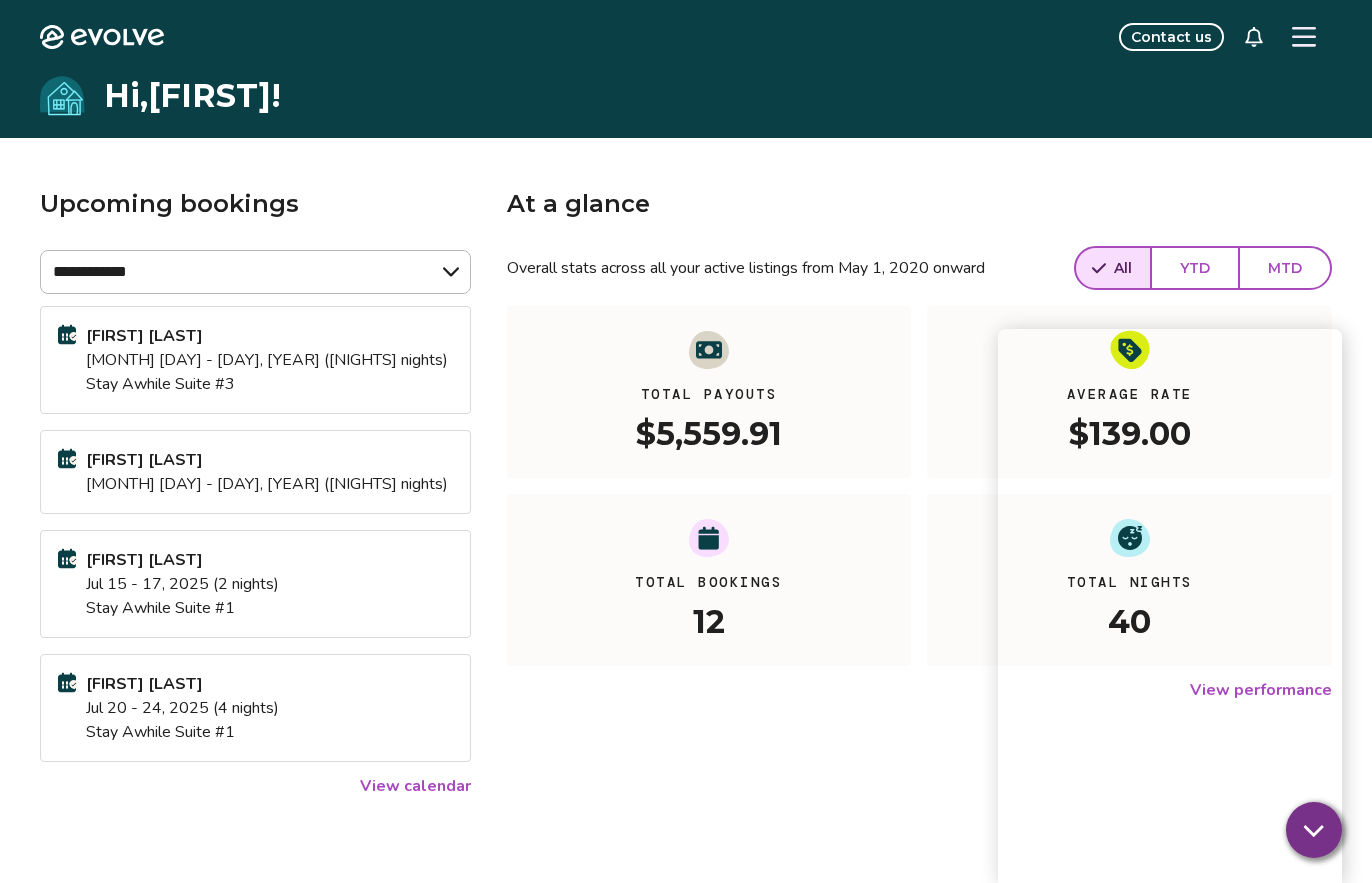 click 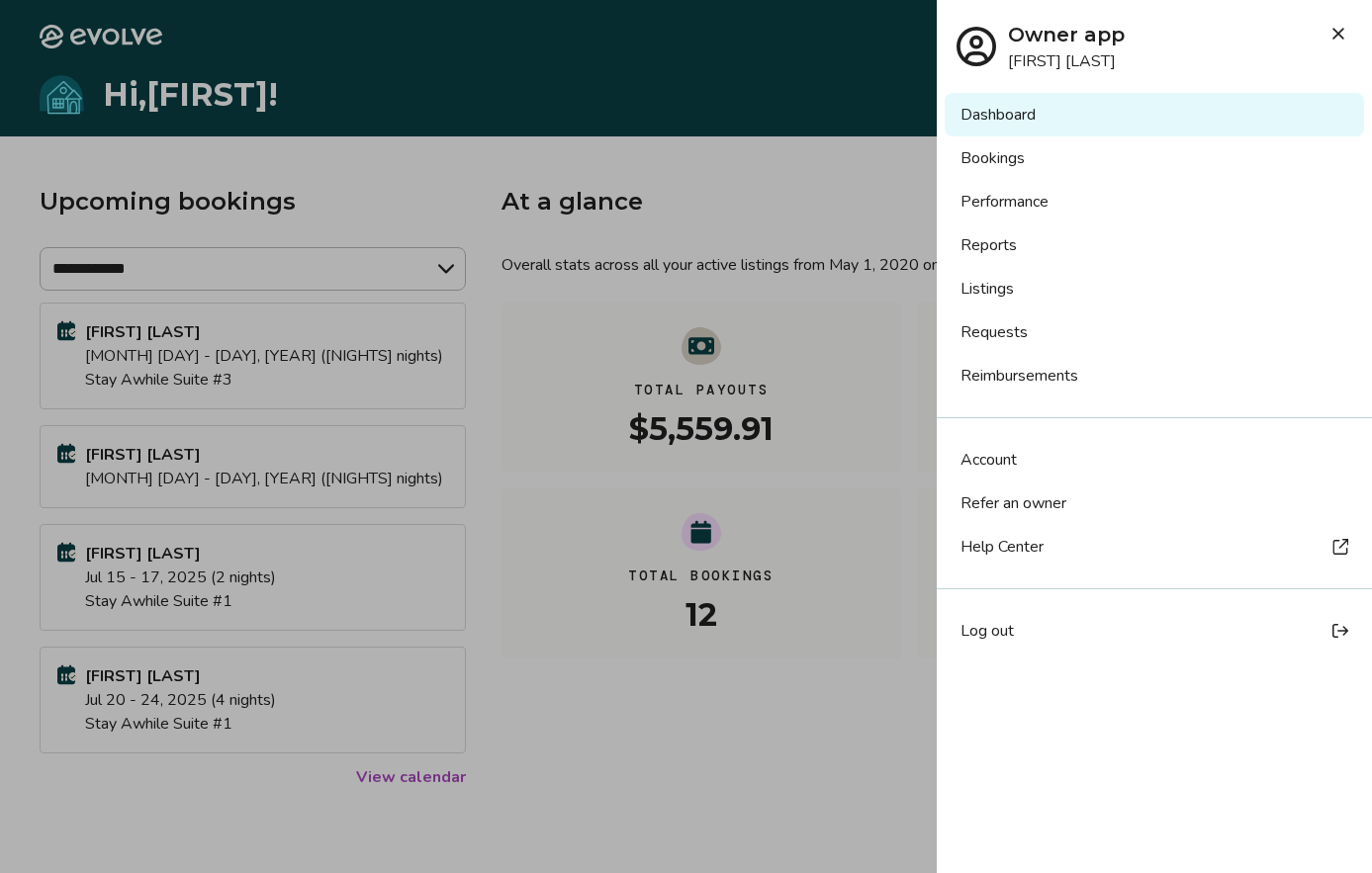 click on "Bookings" at bounding box center [1154, 158] 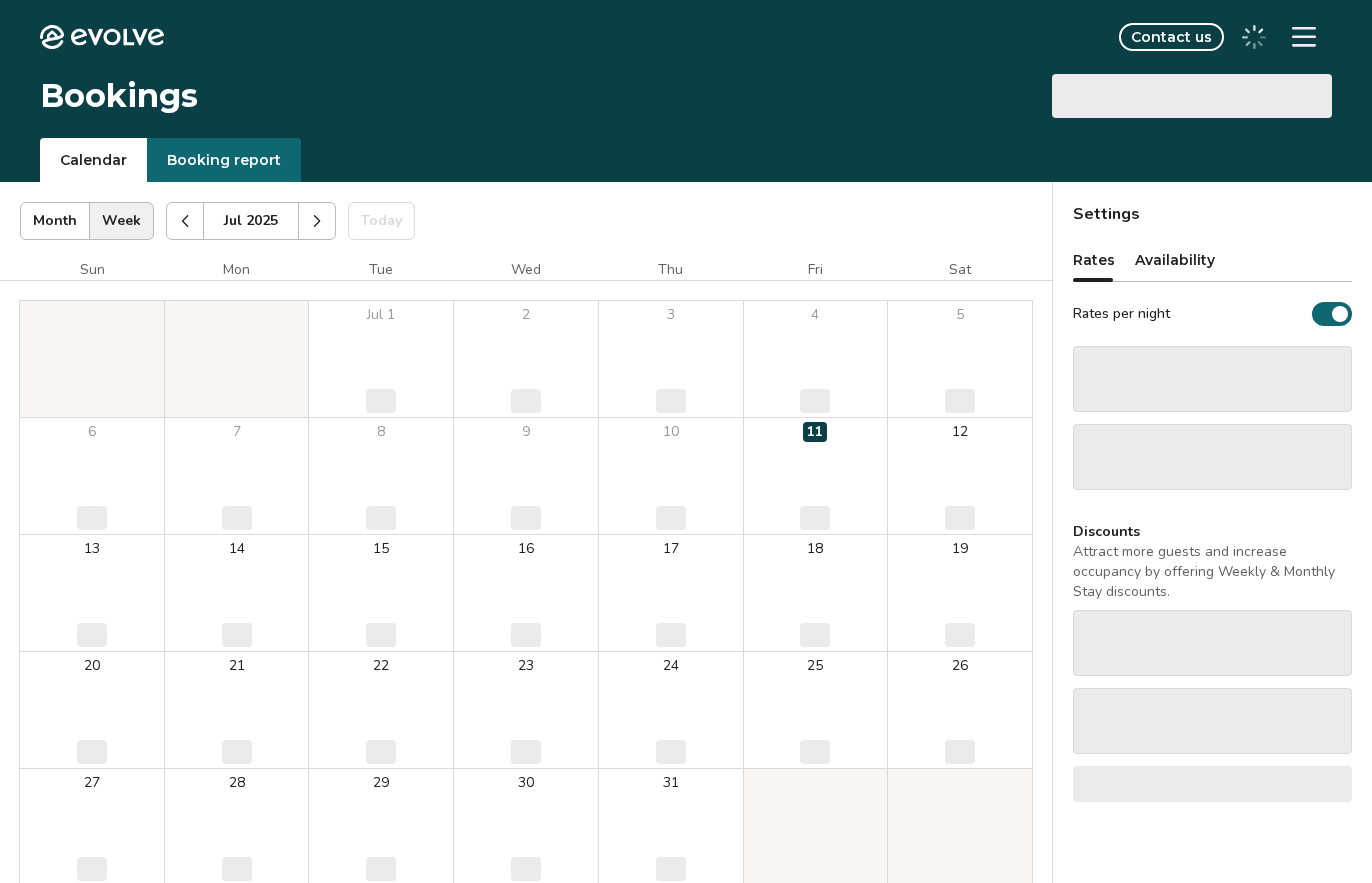 scroll, scrollTop: 0, scrollLeft: 0, axis: both 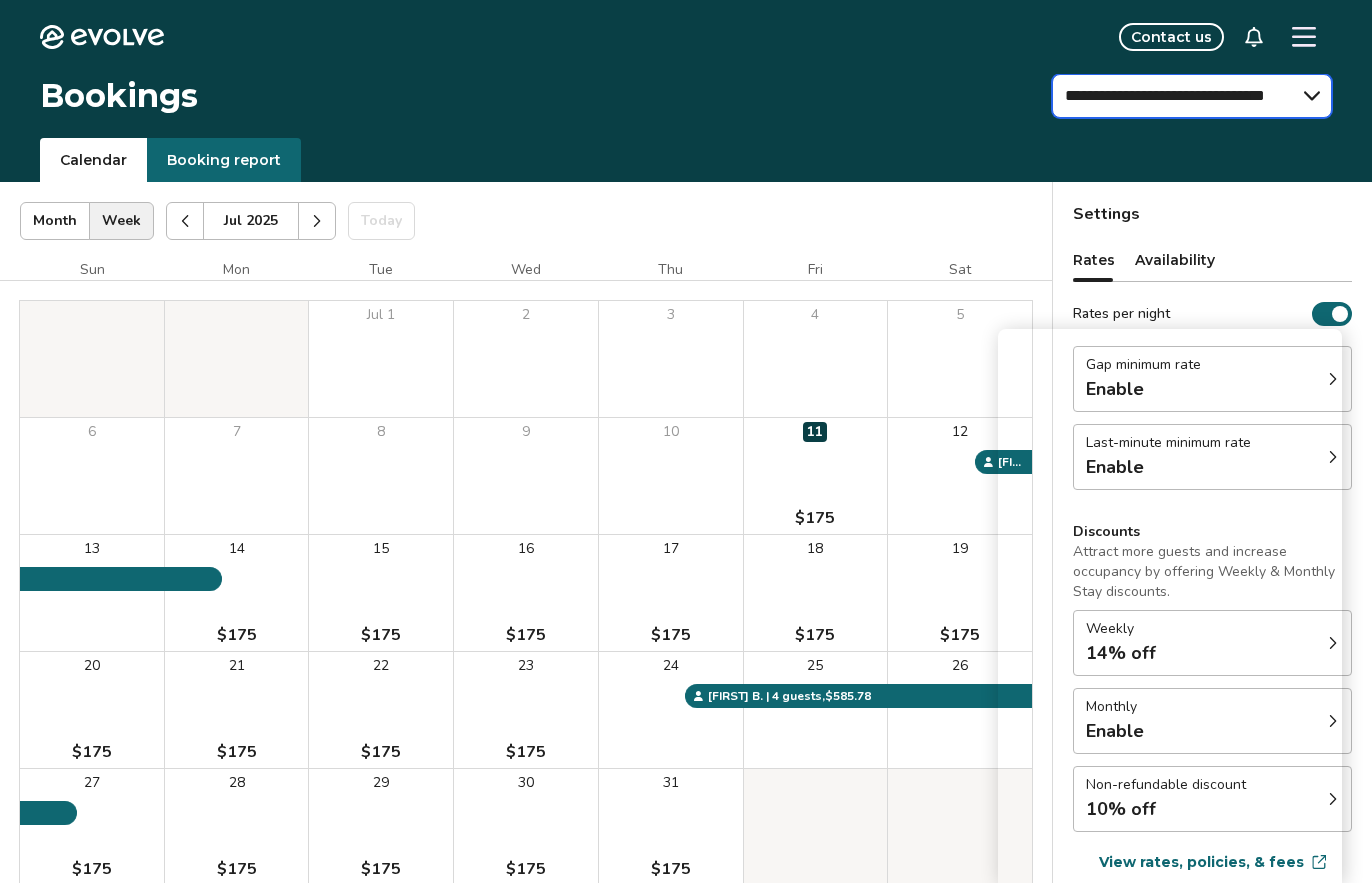 click on "**********" at bounding box center (1192, 96) 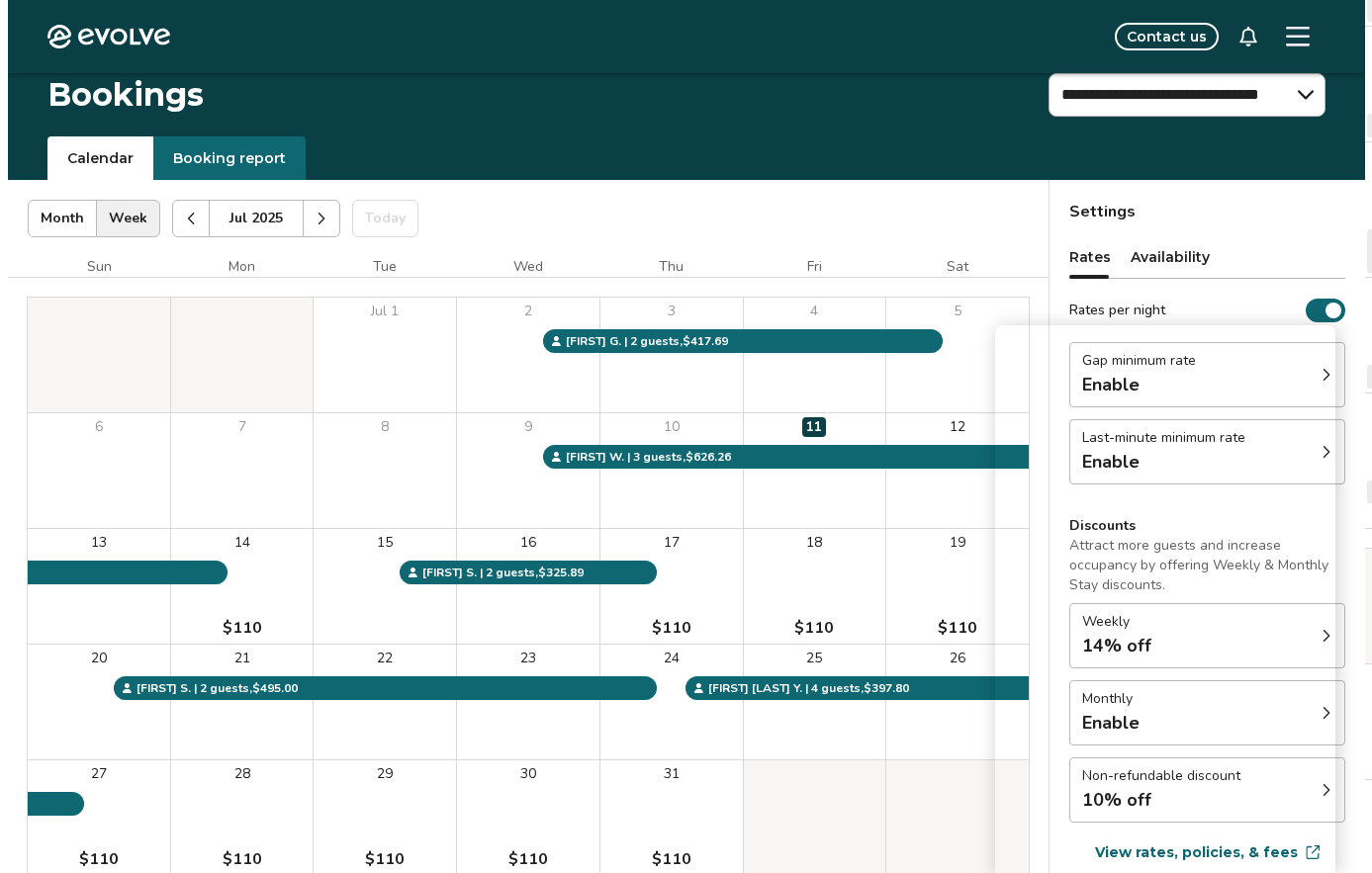 scroll, scrollTop: 149, scrollLeft: 0, axis: vertical 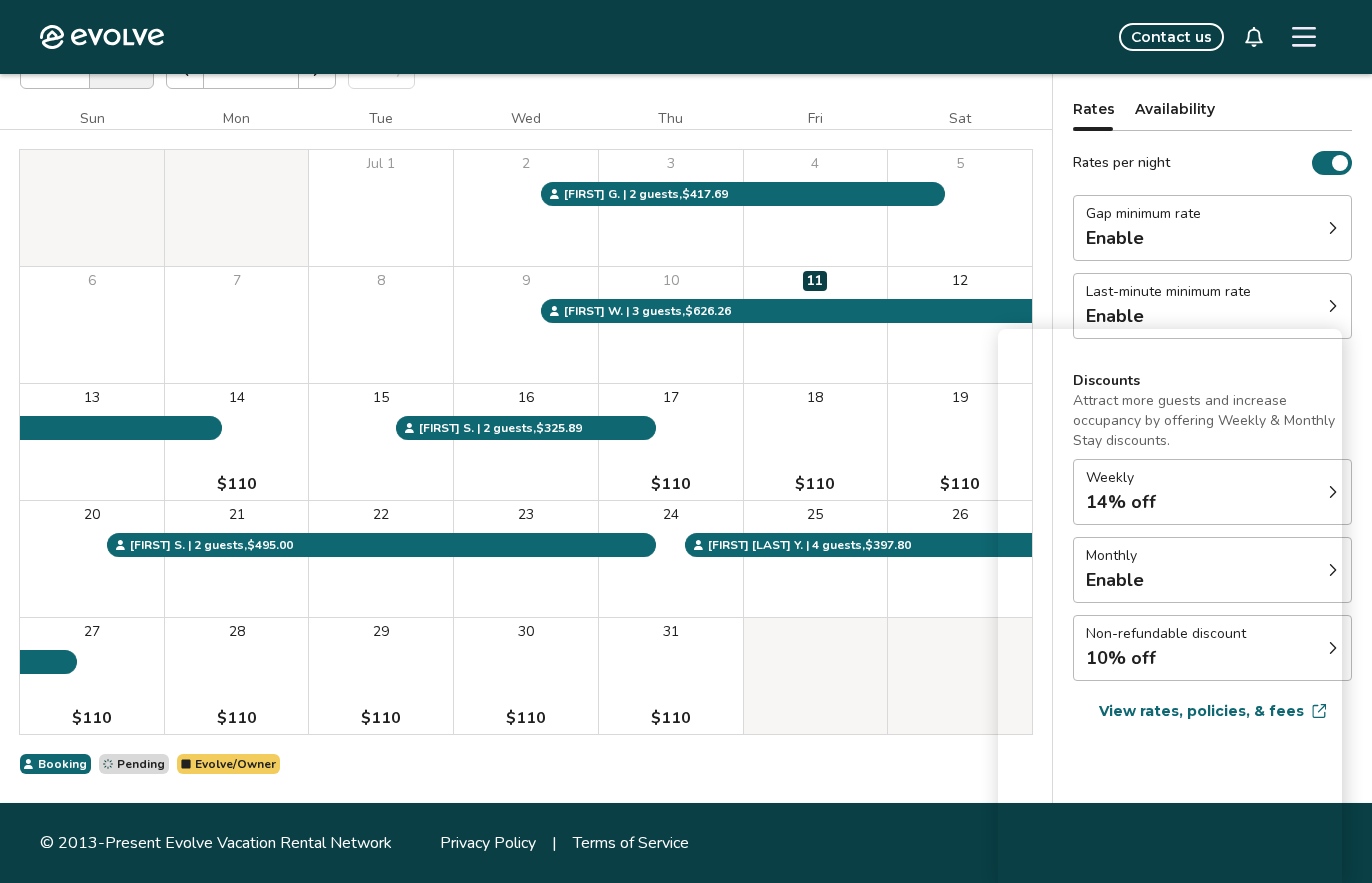 click 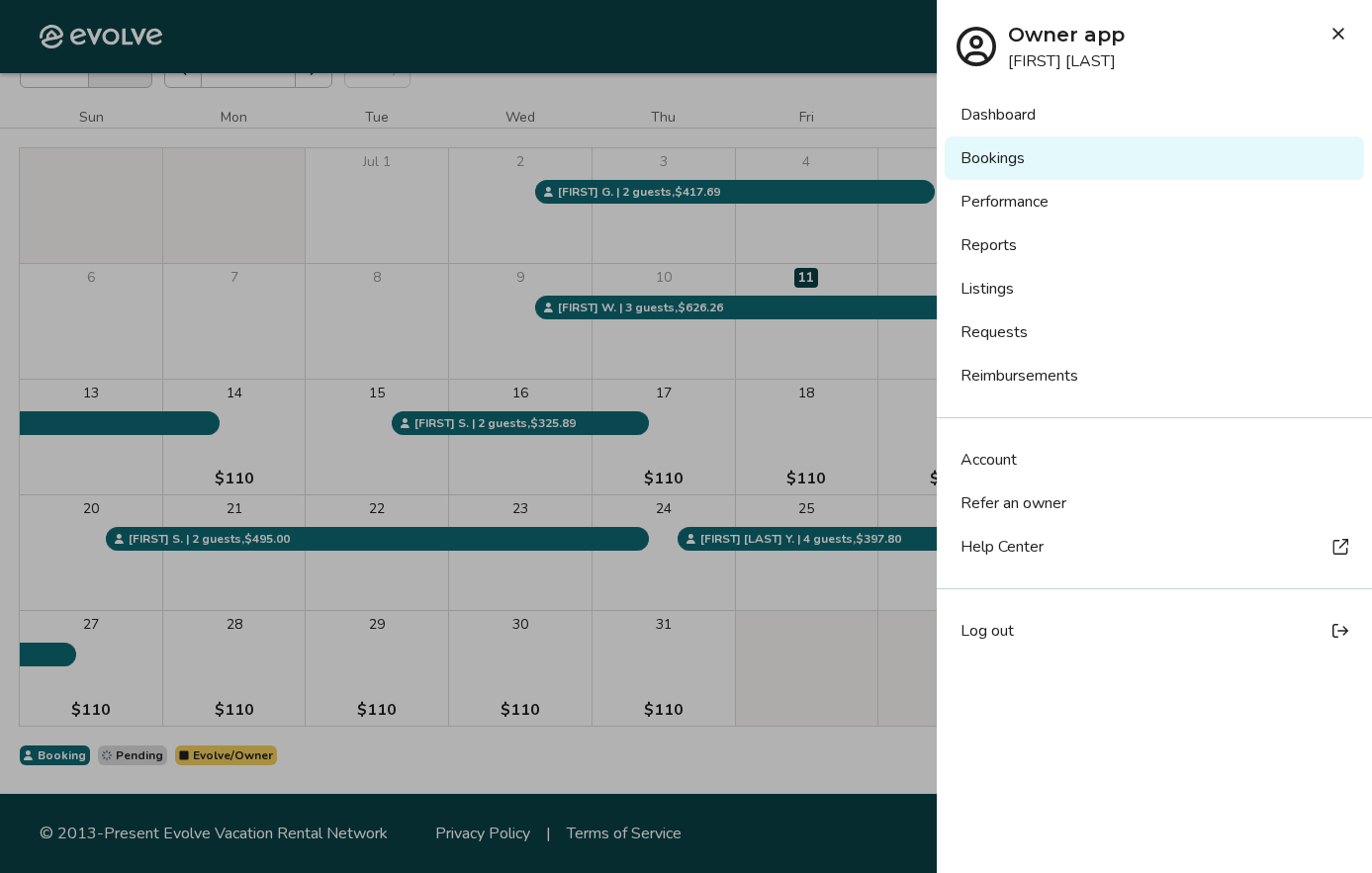 click on "Listings" at bounding box center [1154, 289] 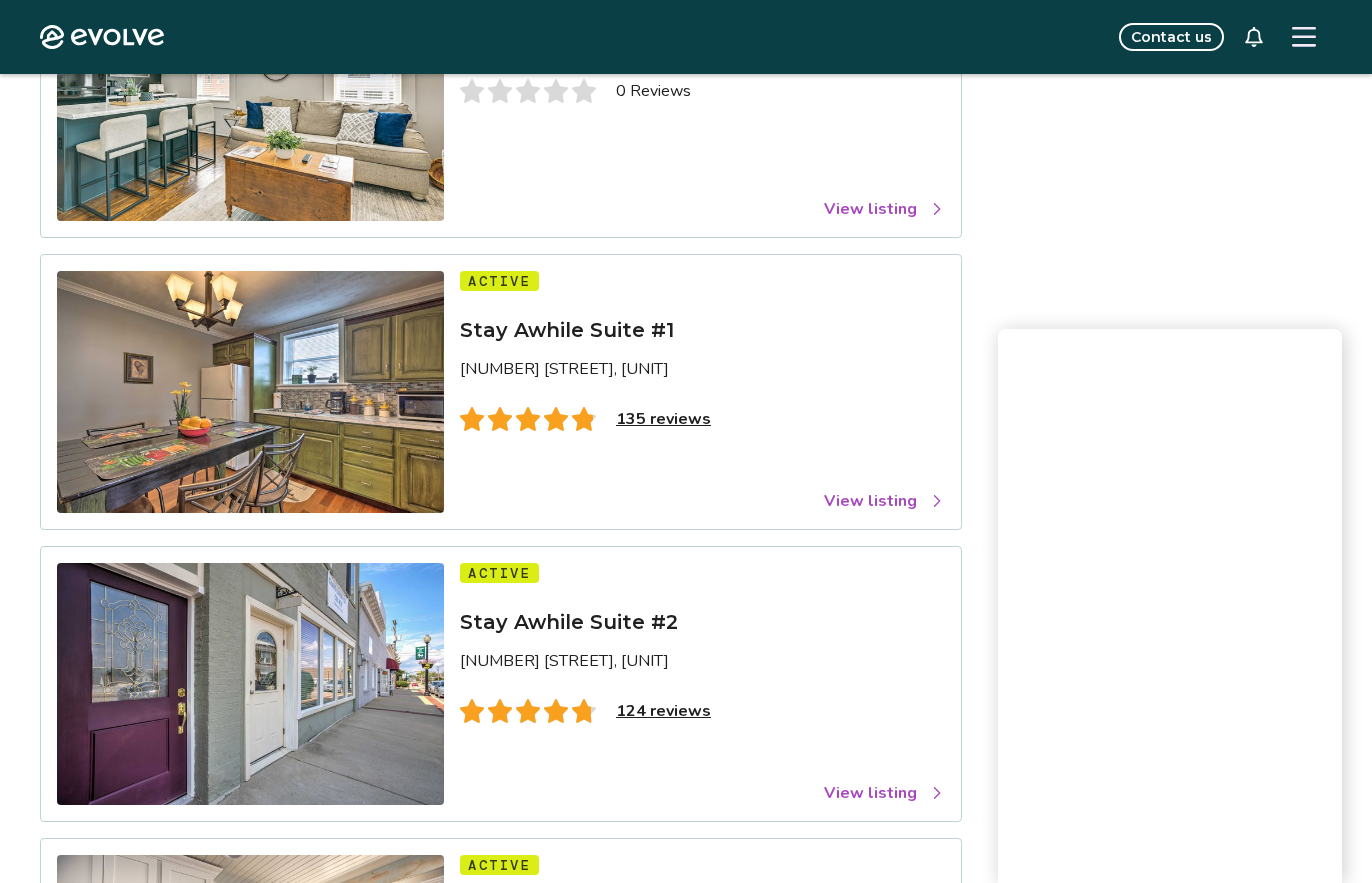scroll, scrollTop: 303, scrollLeft: 0, axis: vertical 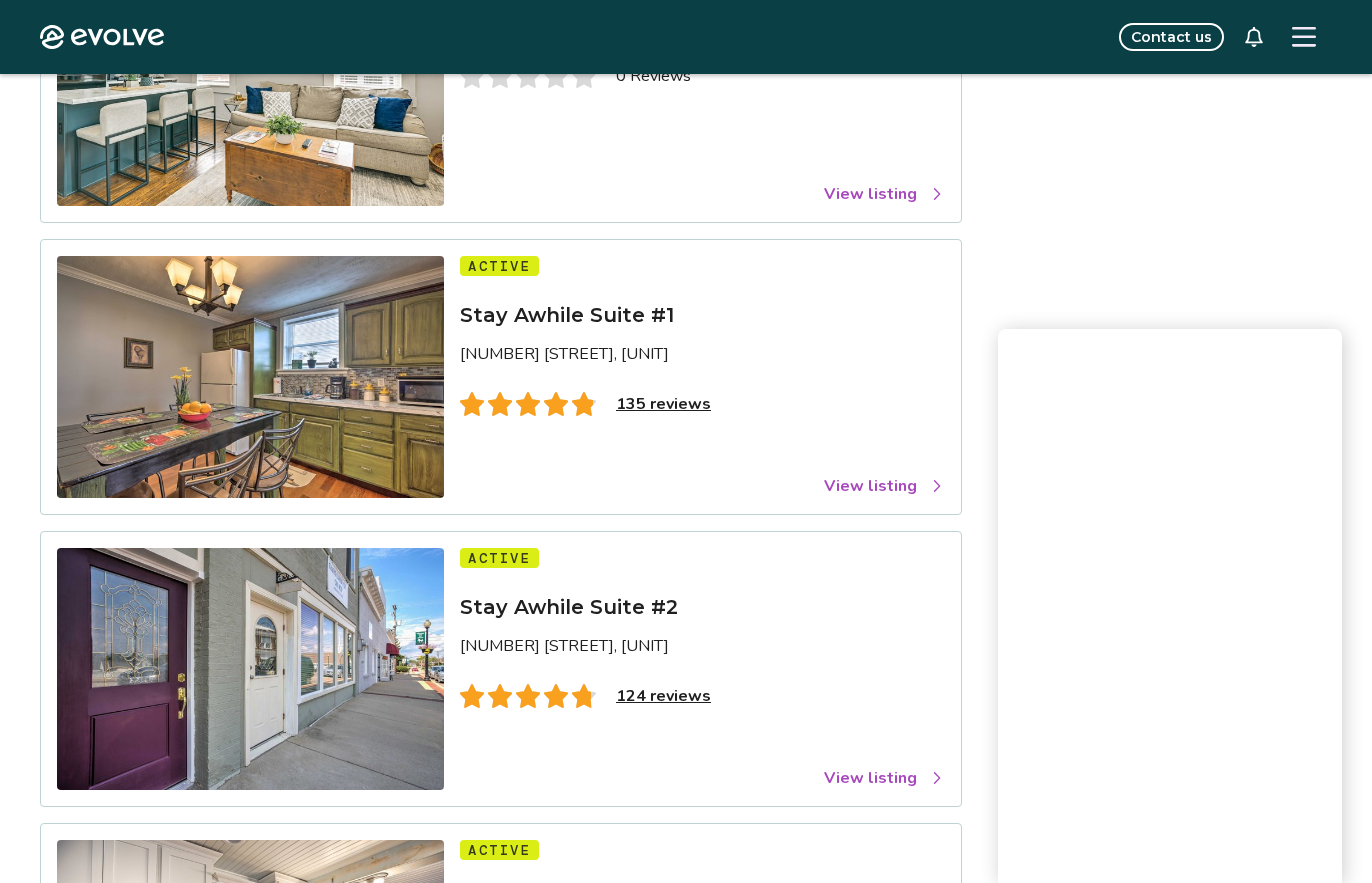 click on "View listing" at bounding box center (884, 486) 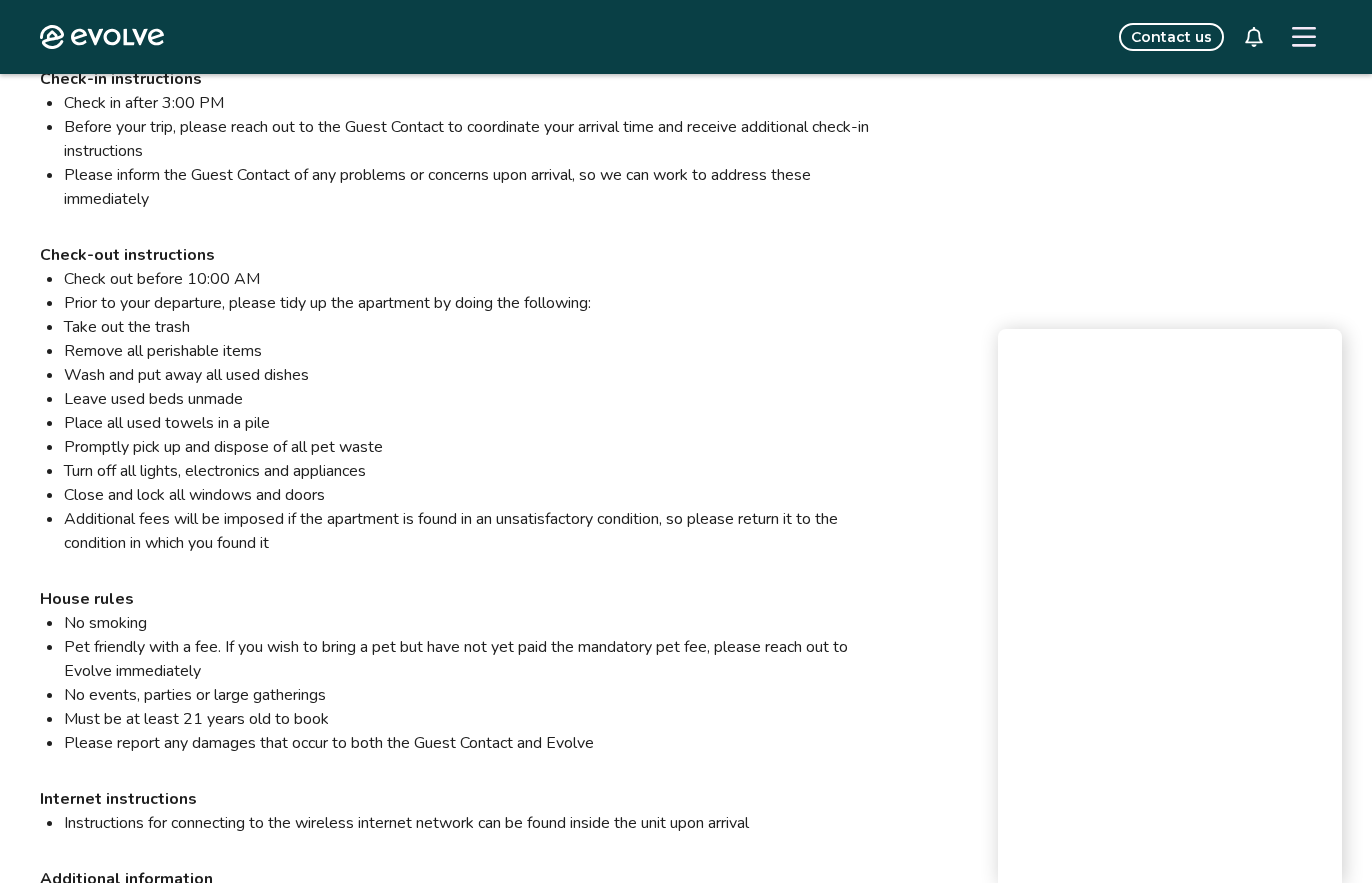 scroll, scrollTop: 1982, scrollLeft: 0, axis: vertical 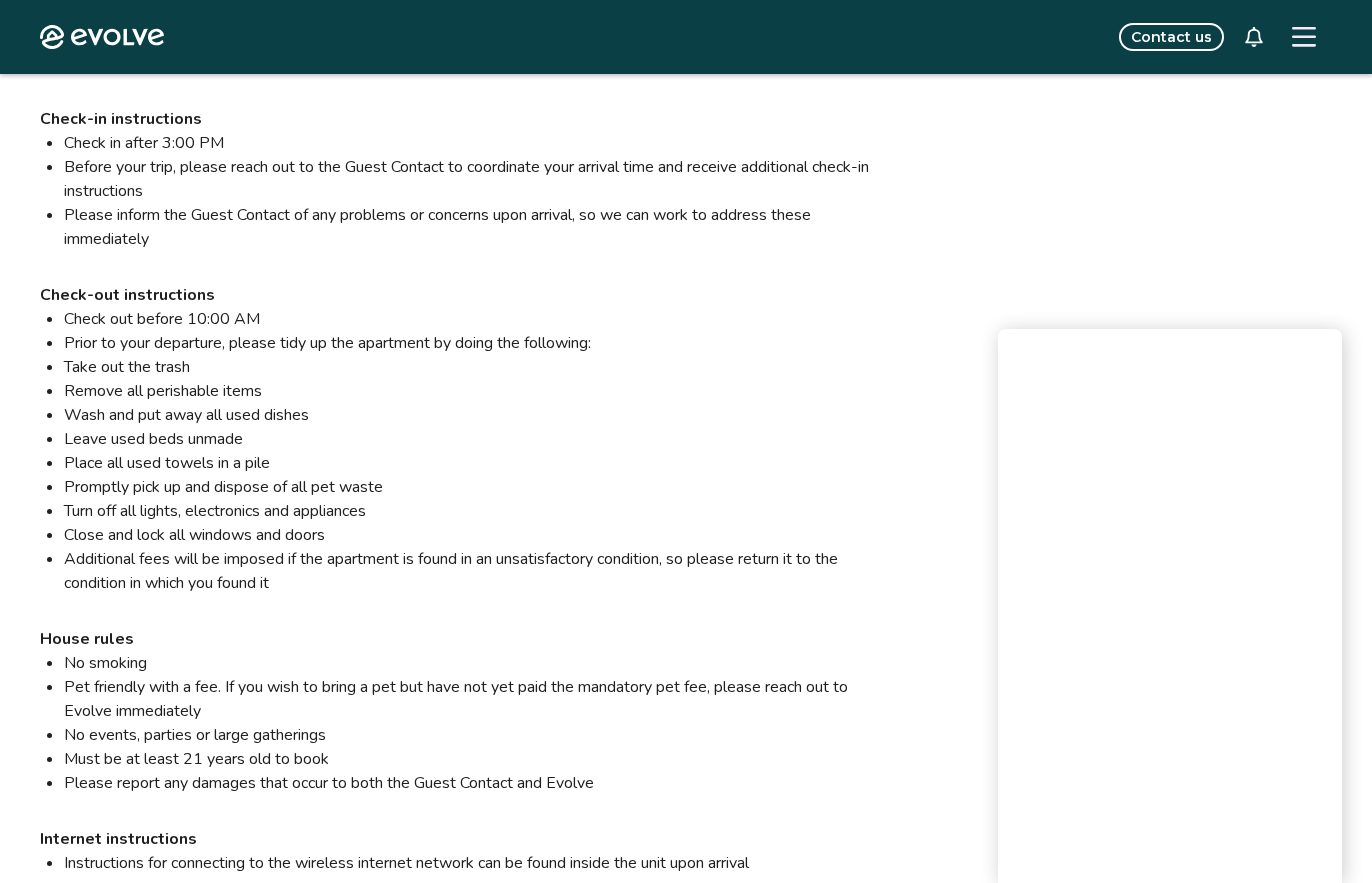 click on "Contact us" at bounding box center (1171, 37) 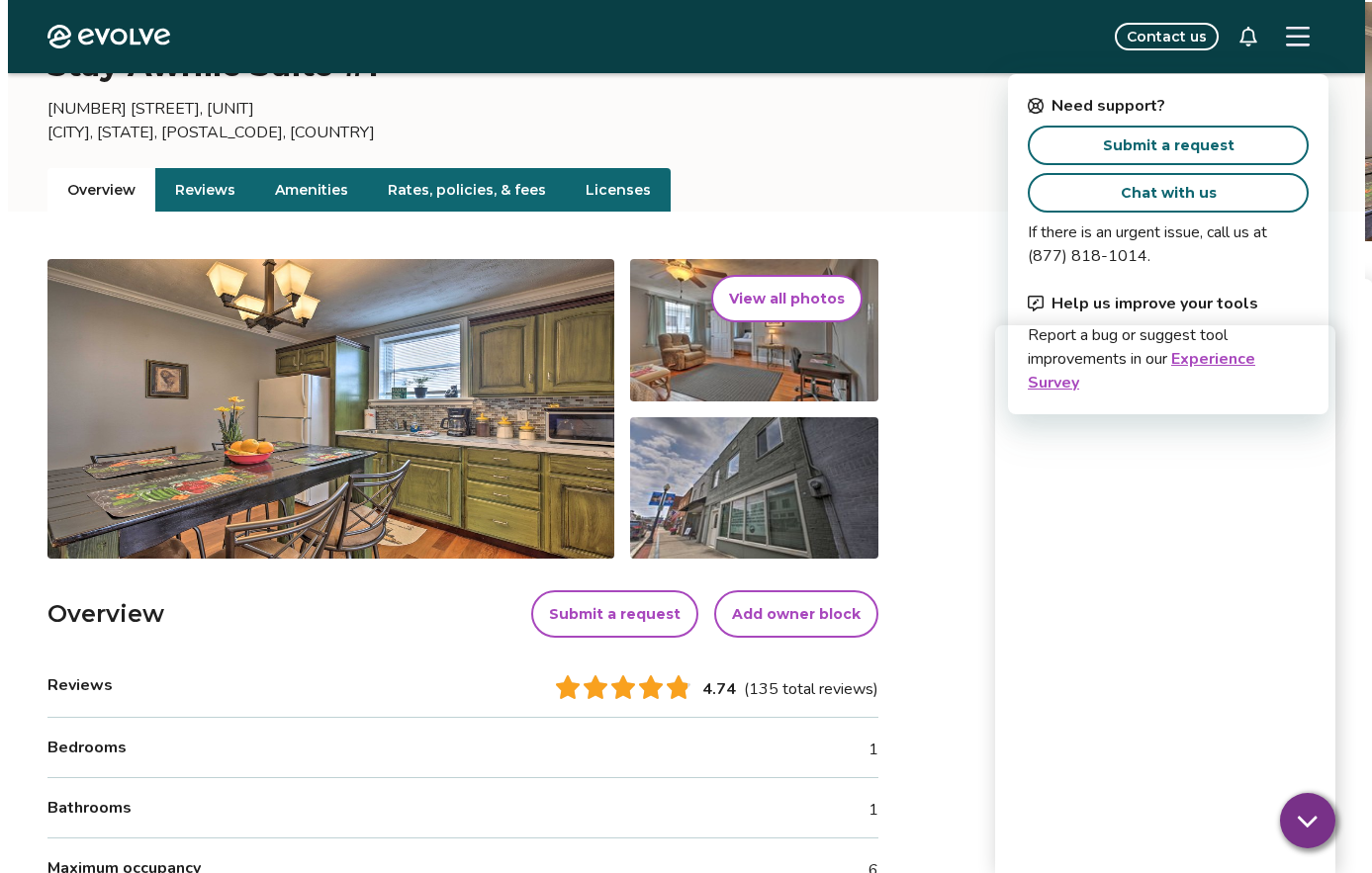 scroll, scrollTop: 0, scrollLeft: 0, axis: both 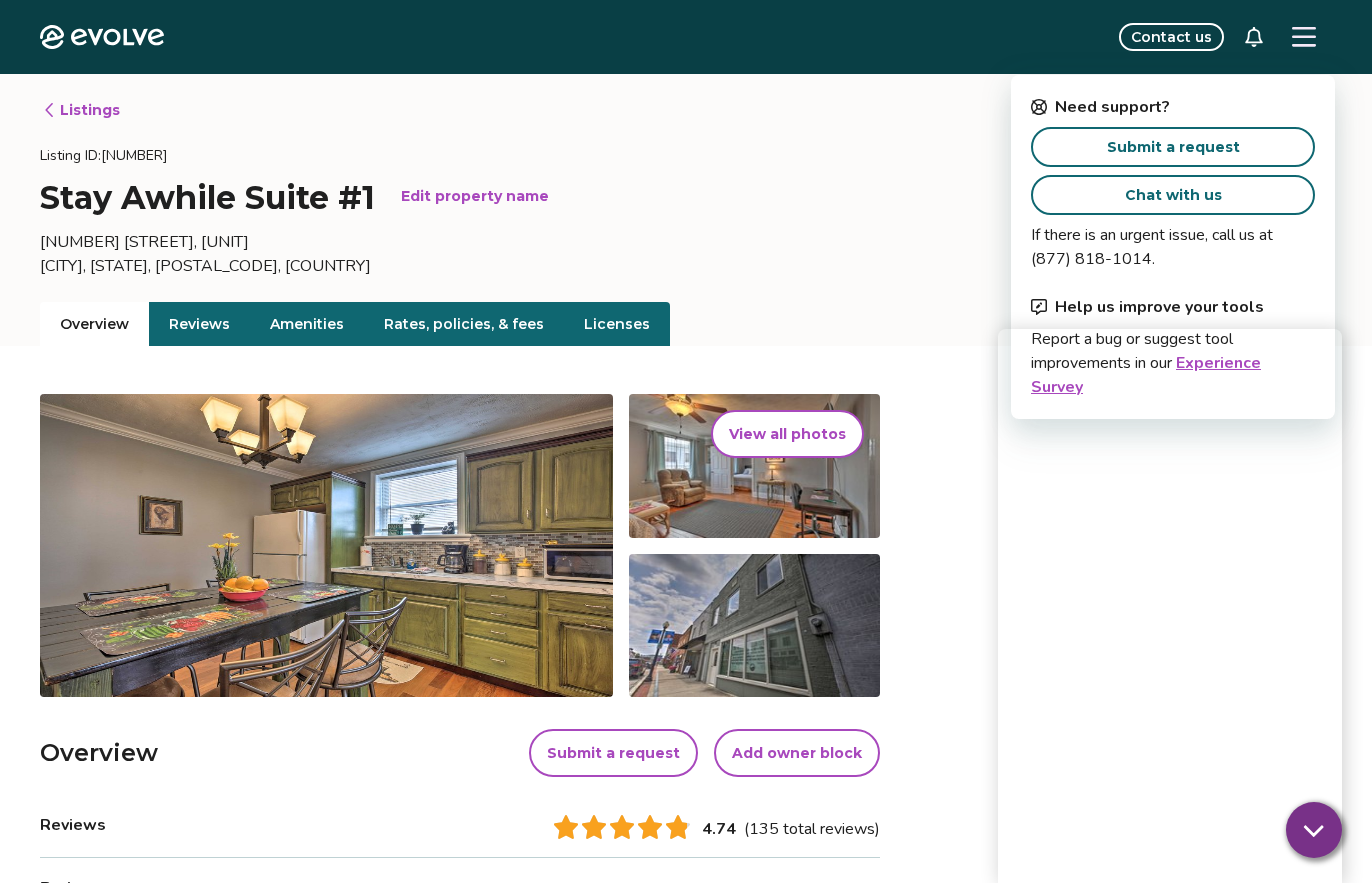 click 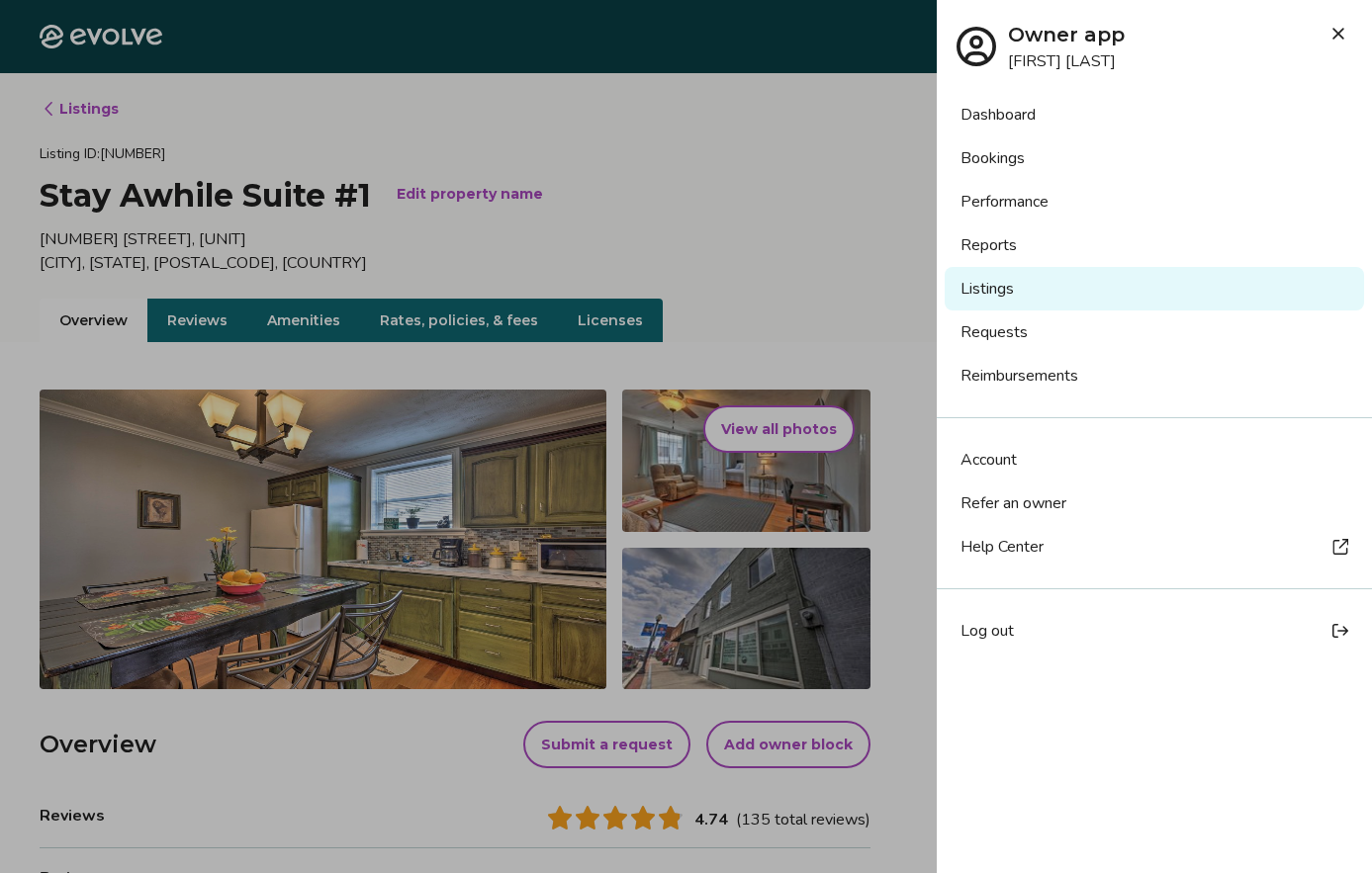 click on "Bookings" at bounding box center [1154, 158] 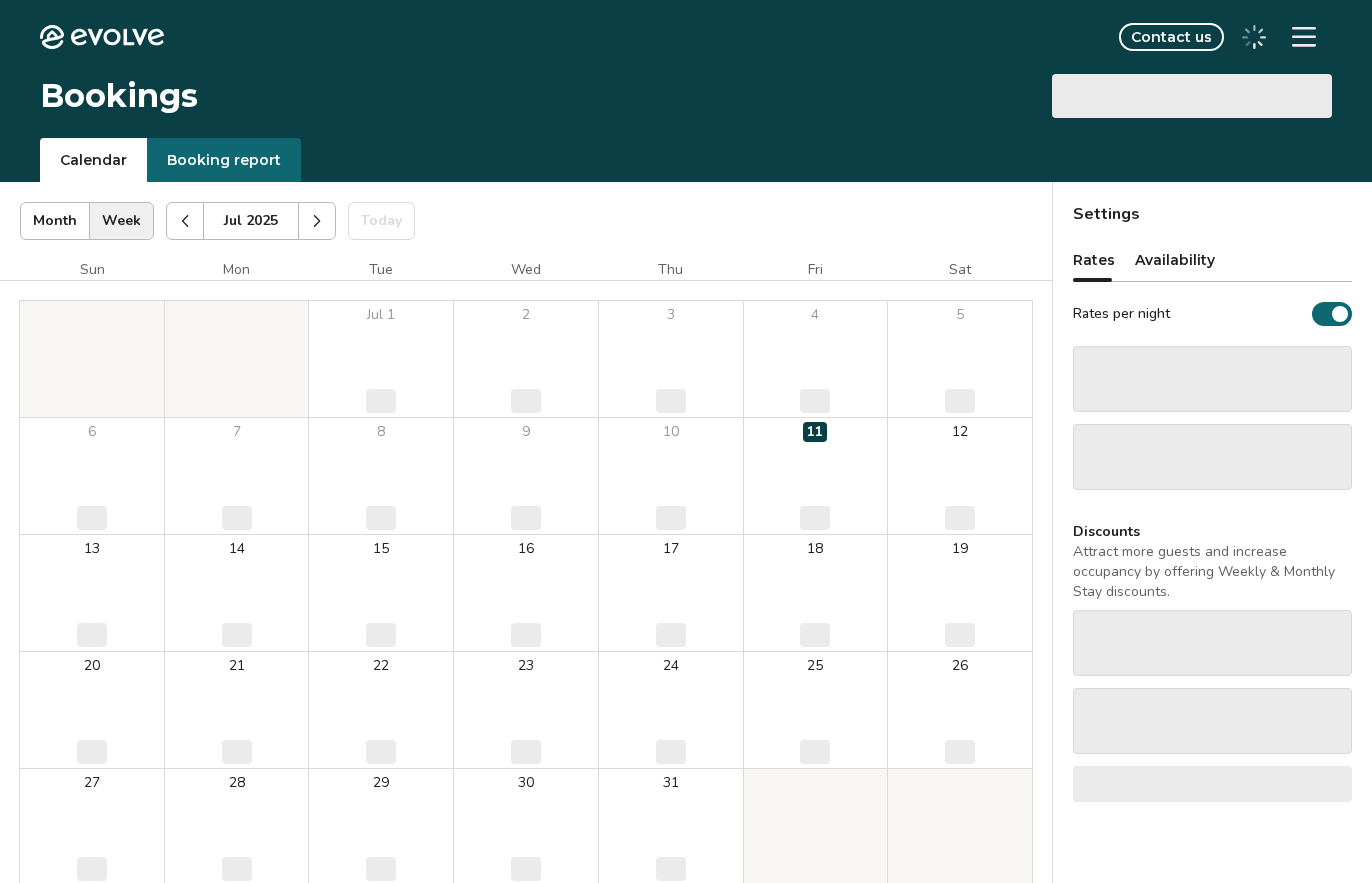 scroll, scrollTop: 0, scrollLeft: 0, axis: both 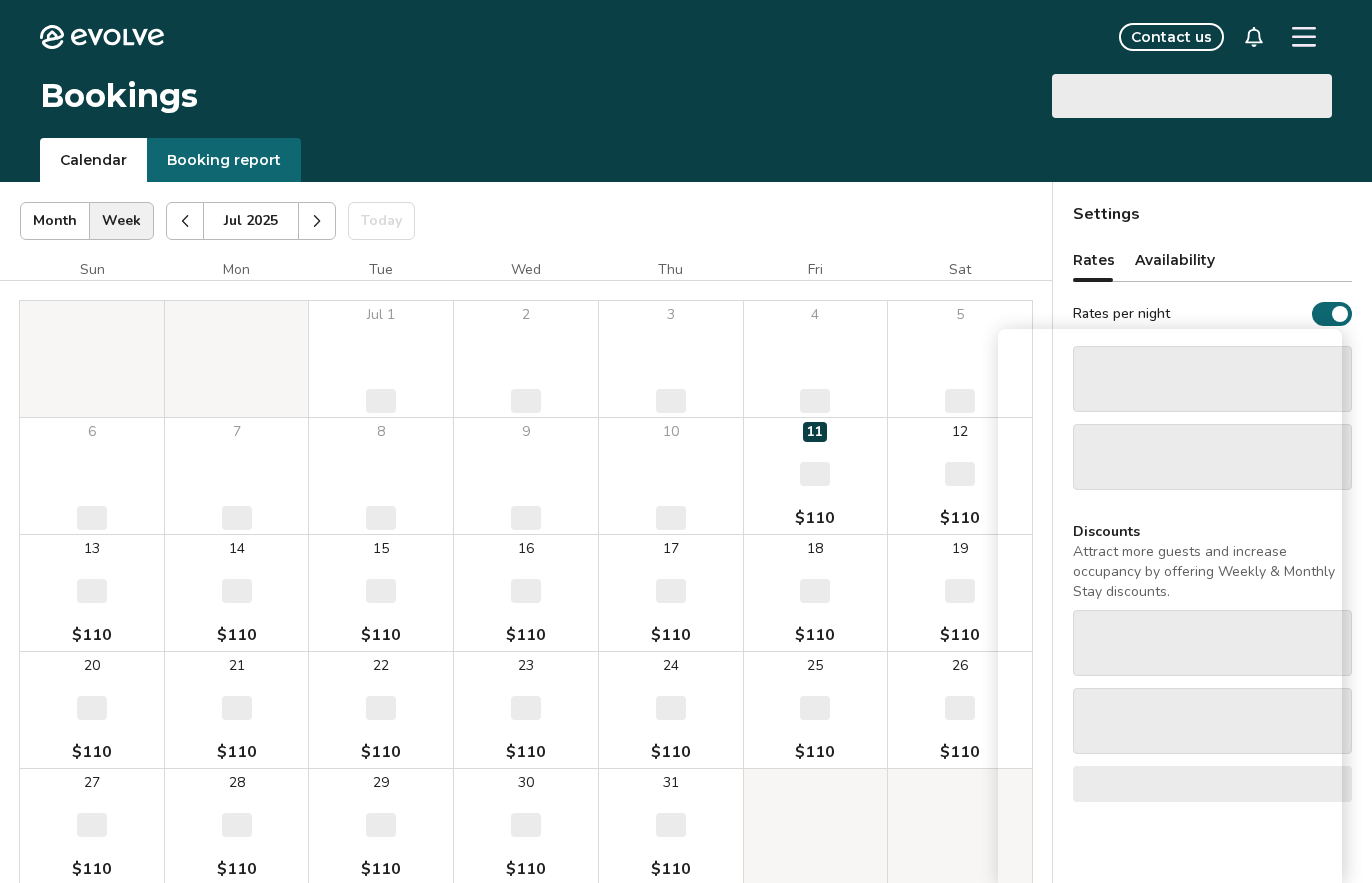 select on "**********" 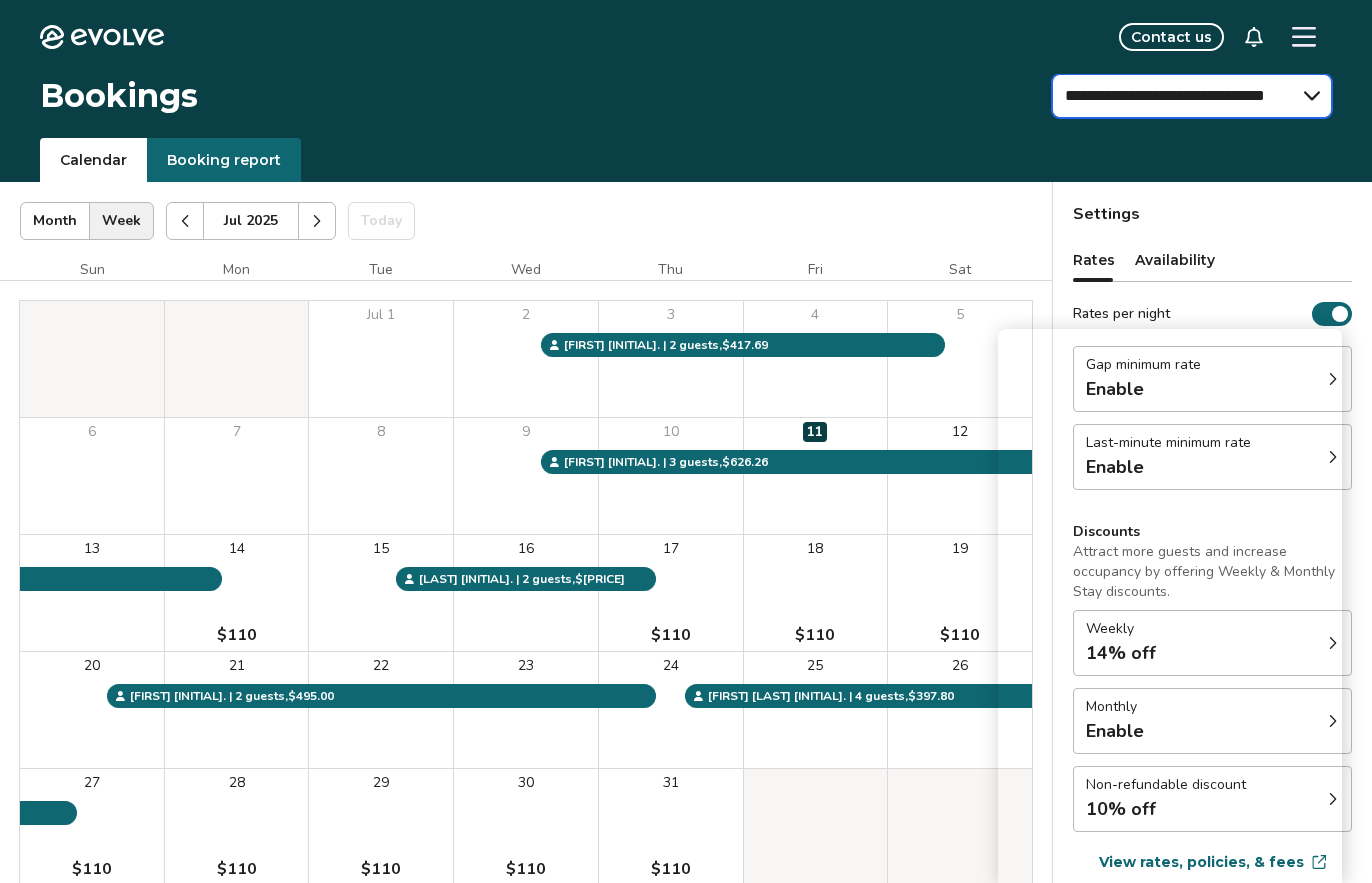 click on "**********" at bounding box center [1192, 96] 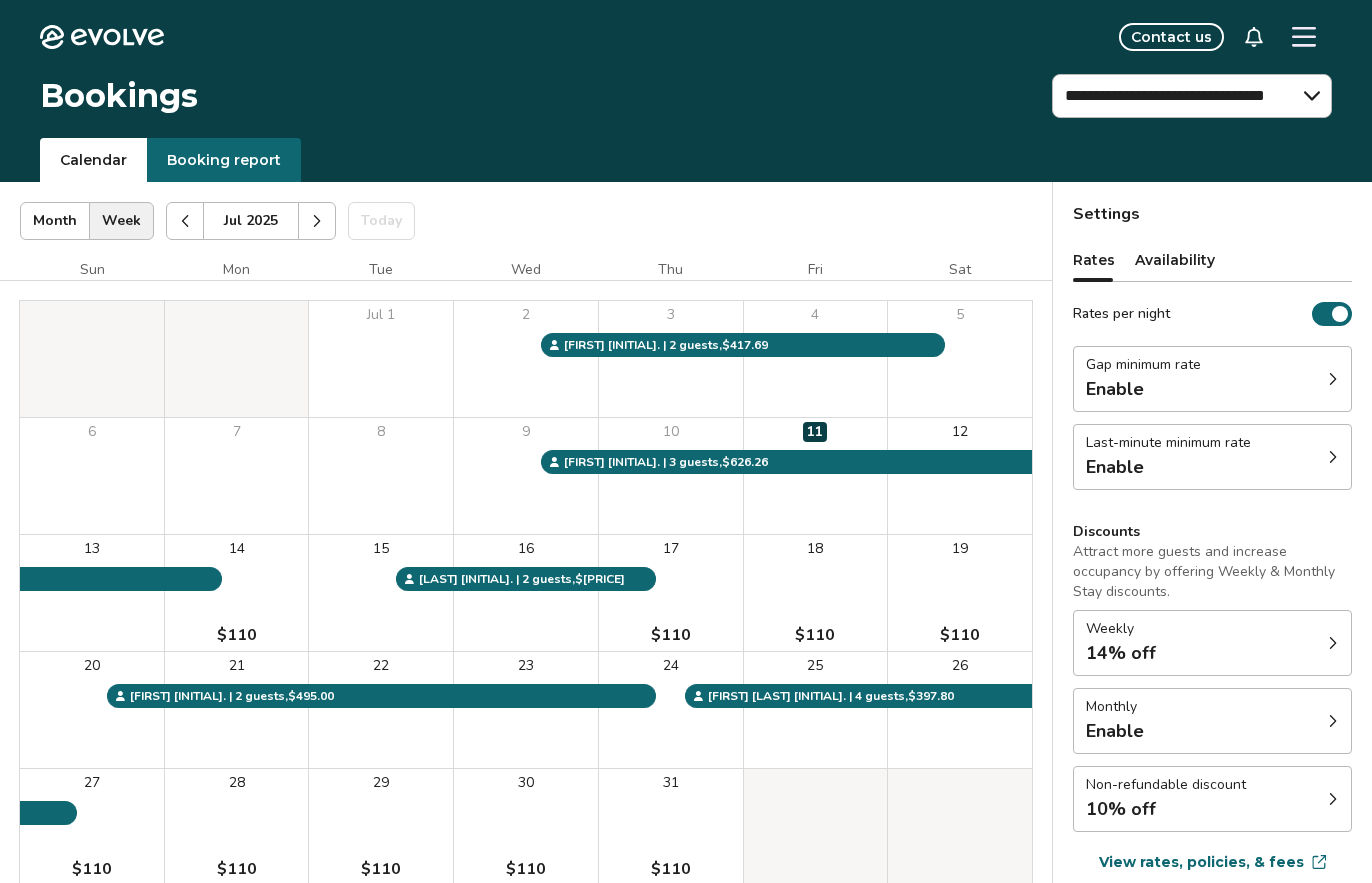 click 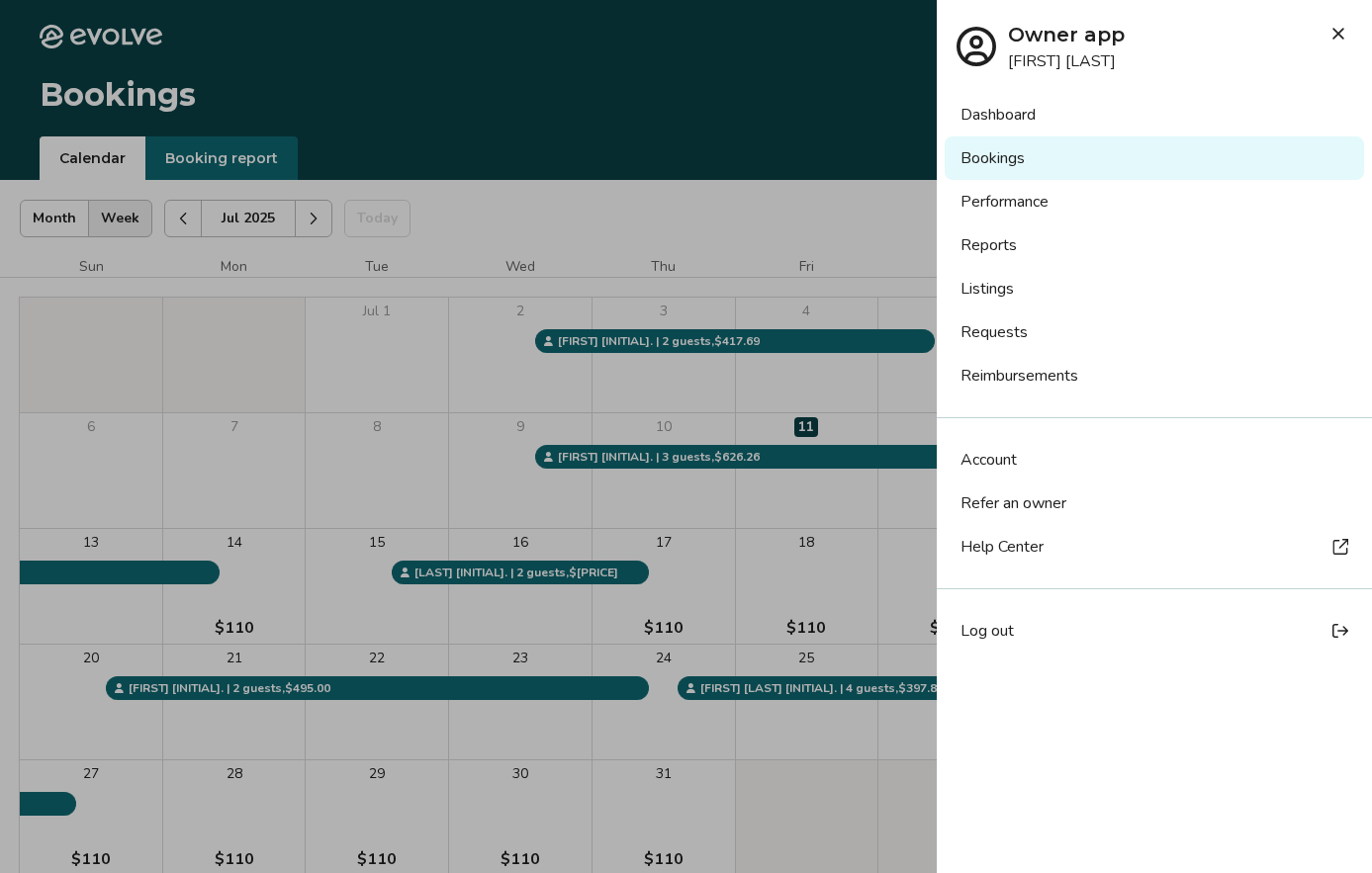 click at bounding box center [686, 436] 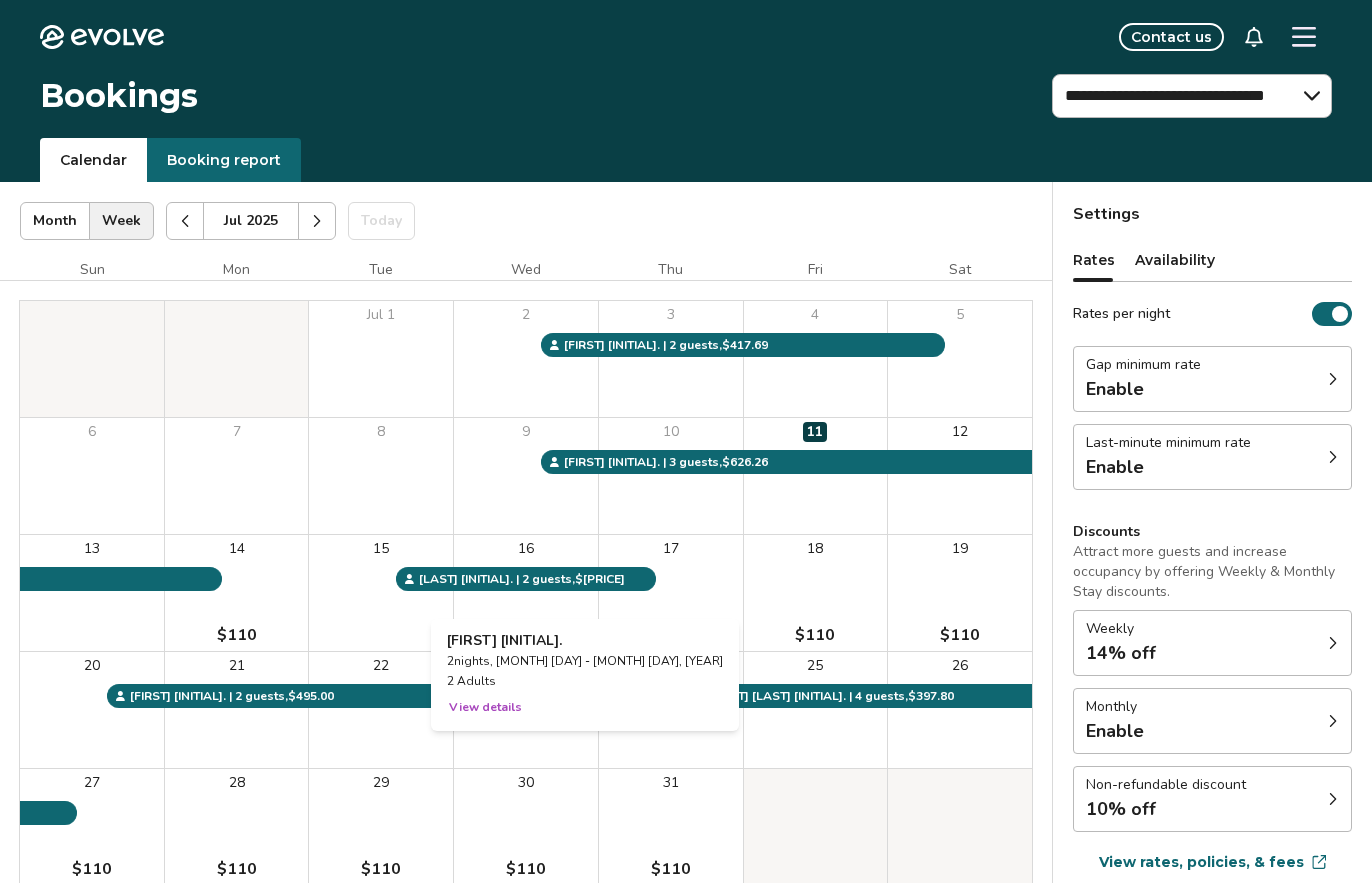 click on "16" at bounding box center (526, 593) 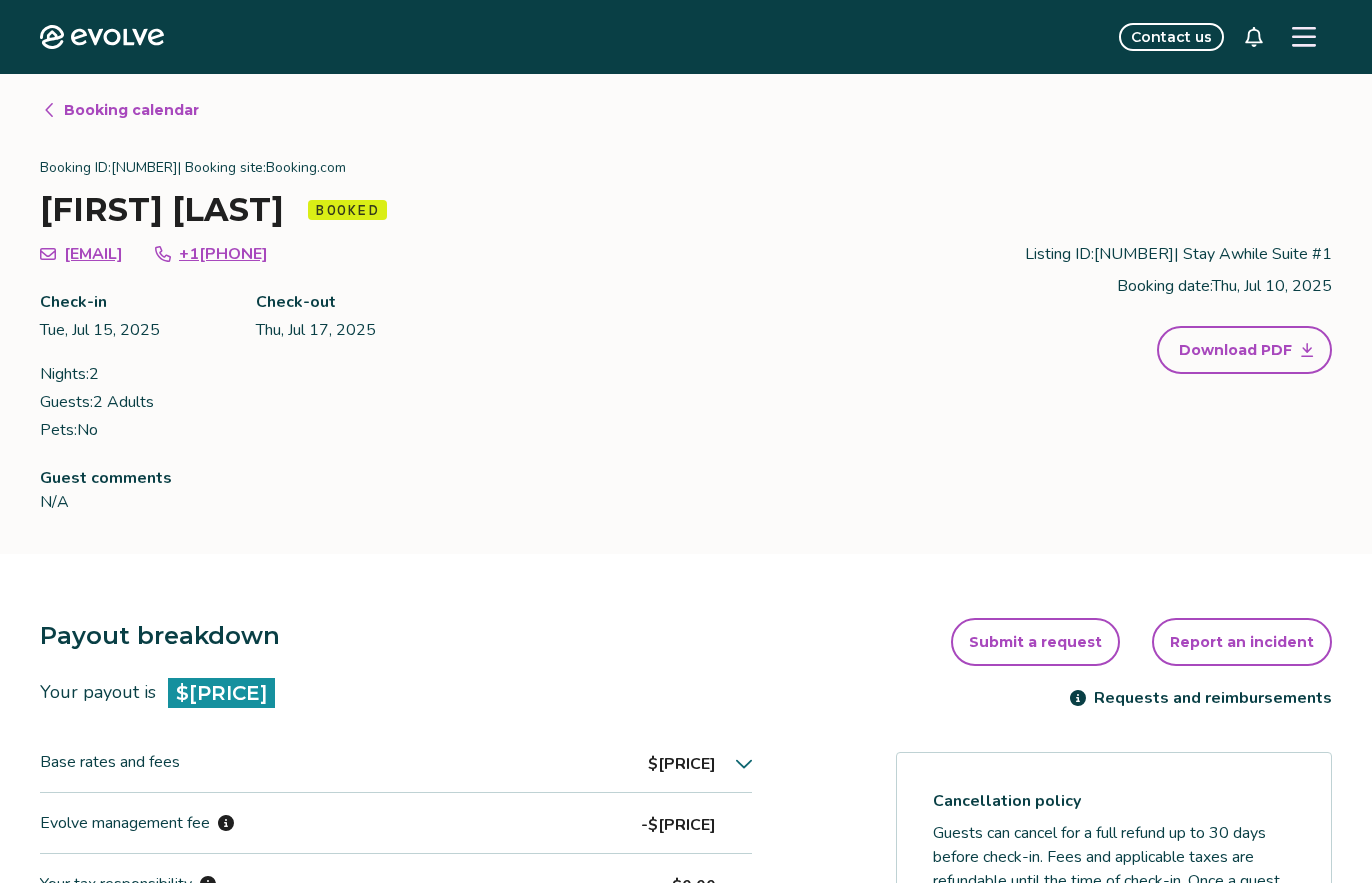 click on "Booking calendar" at bounding box center (131, 110) 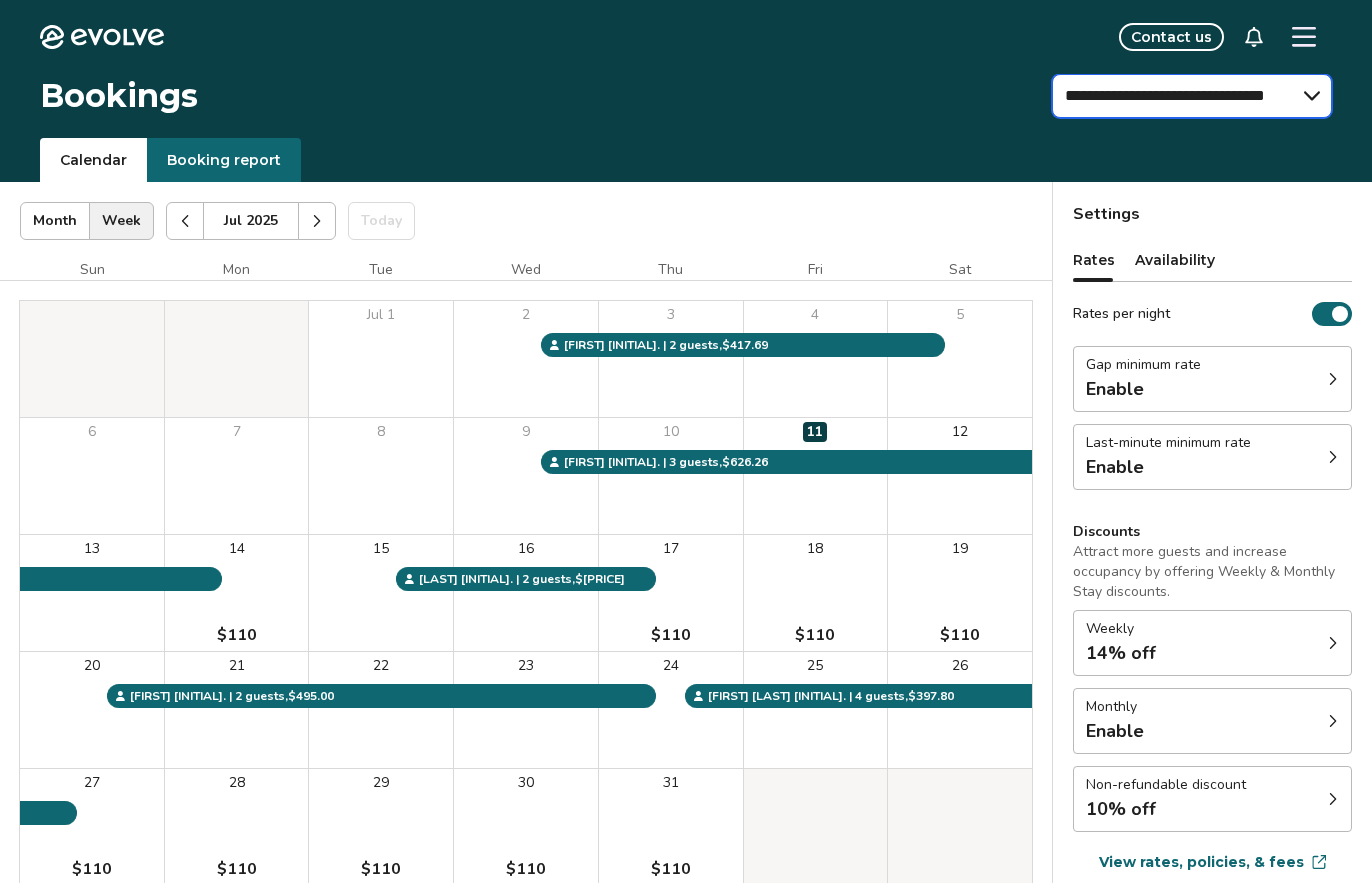 click on "**********" at bounding box center (1192, 96) 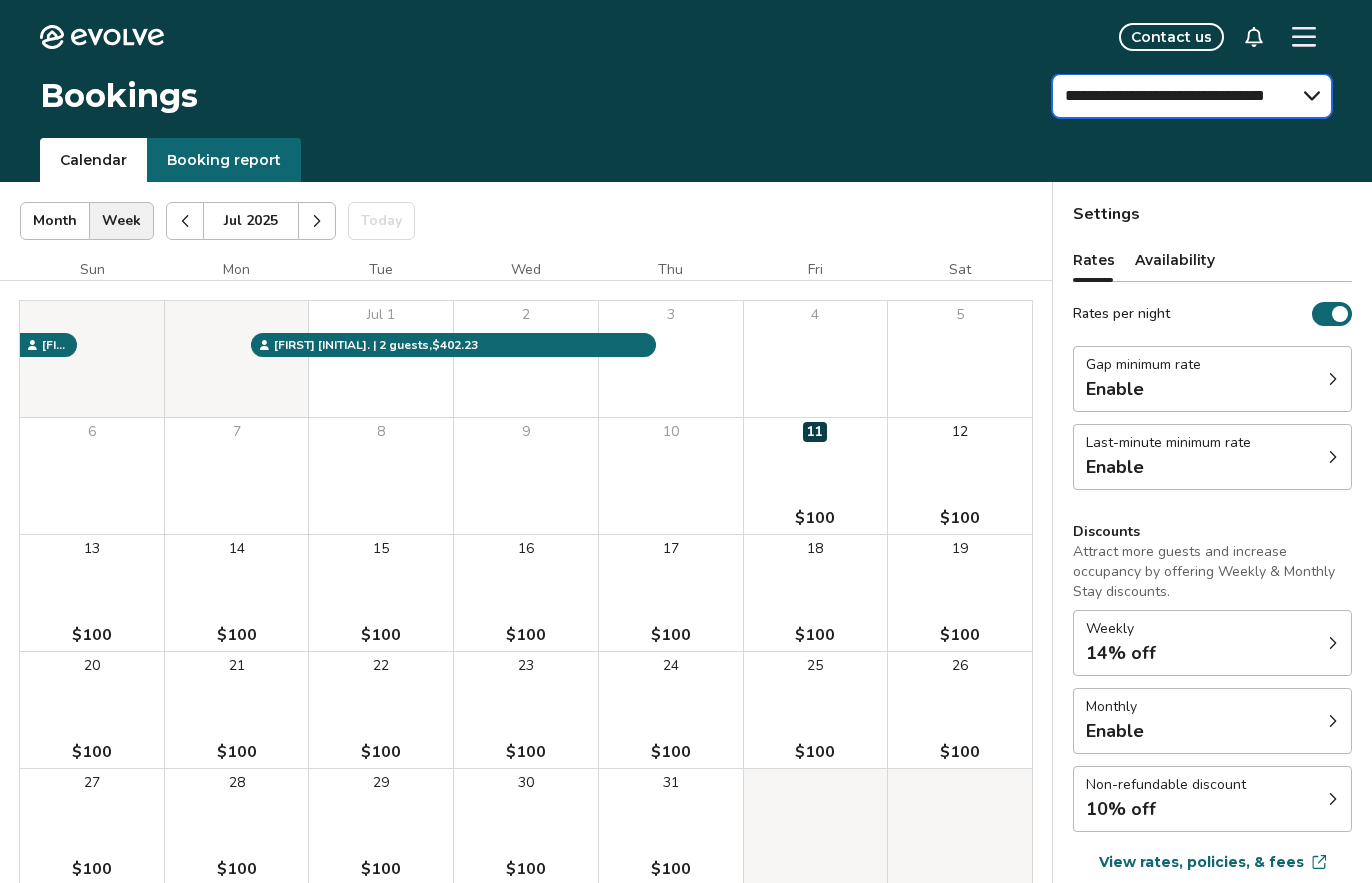 click on "**********" at bounding box center [1192, 96] 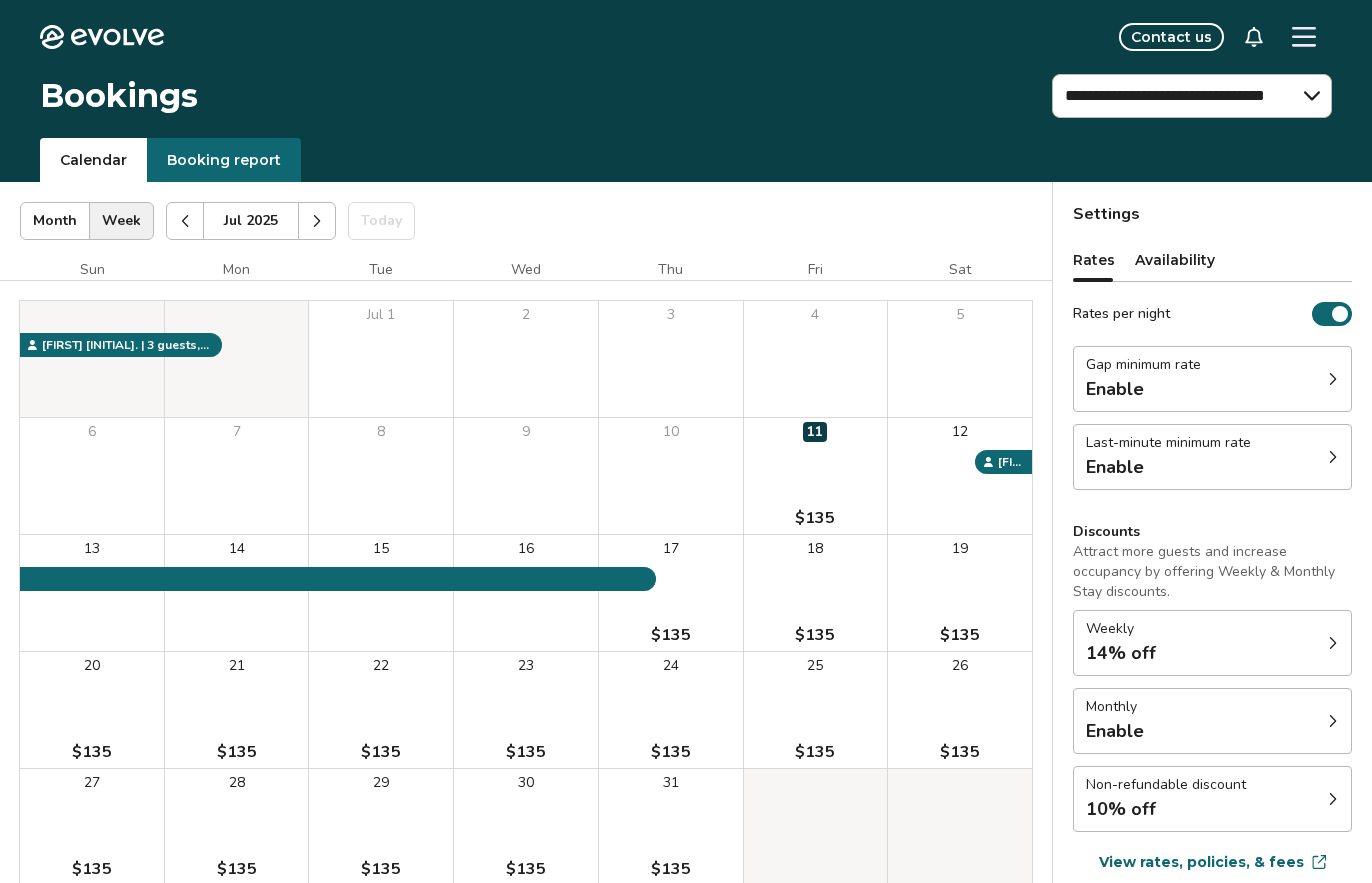 click 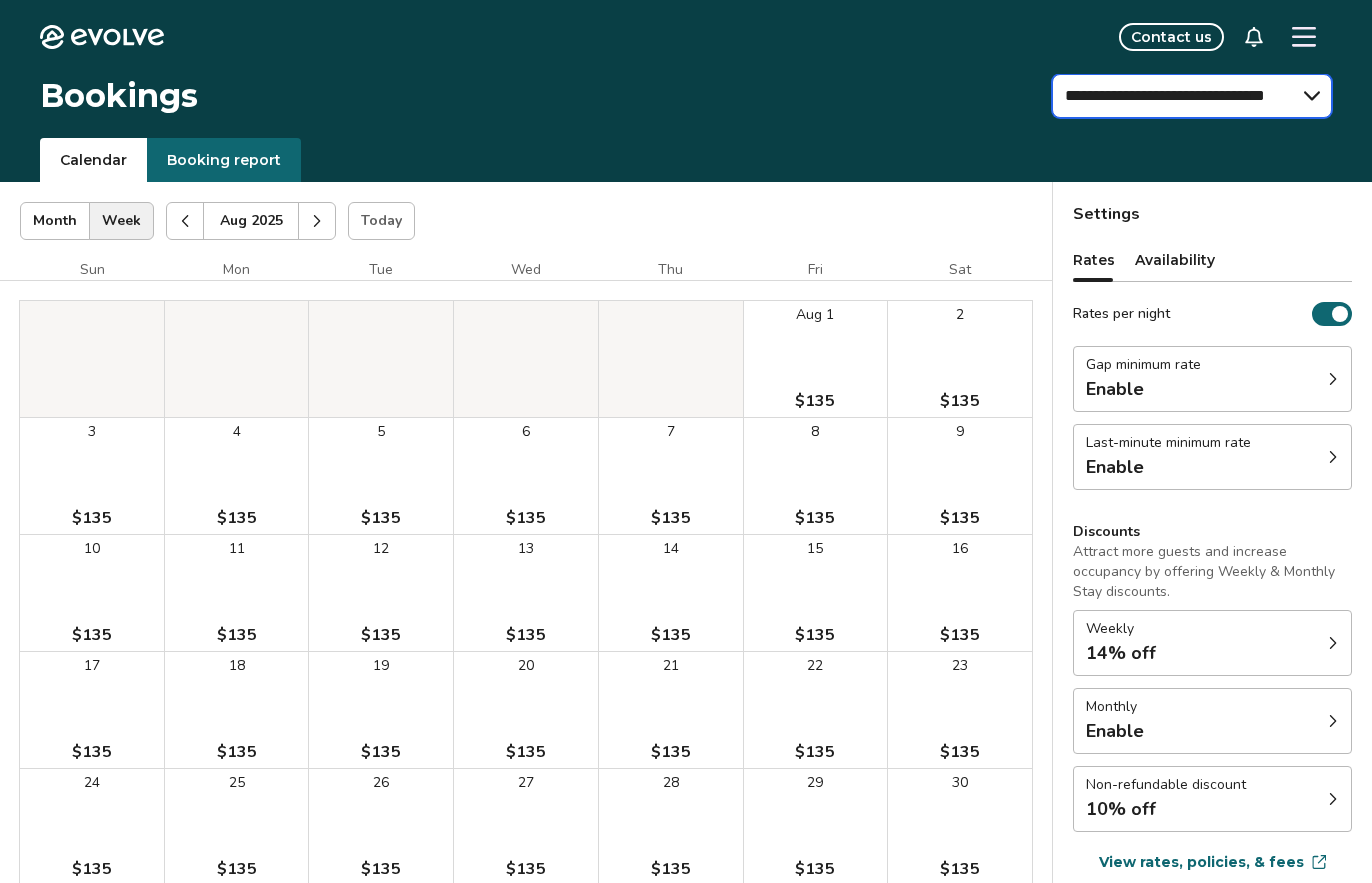 click on "**********" at bounding box center (1192, 96) 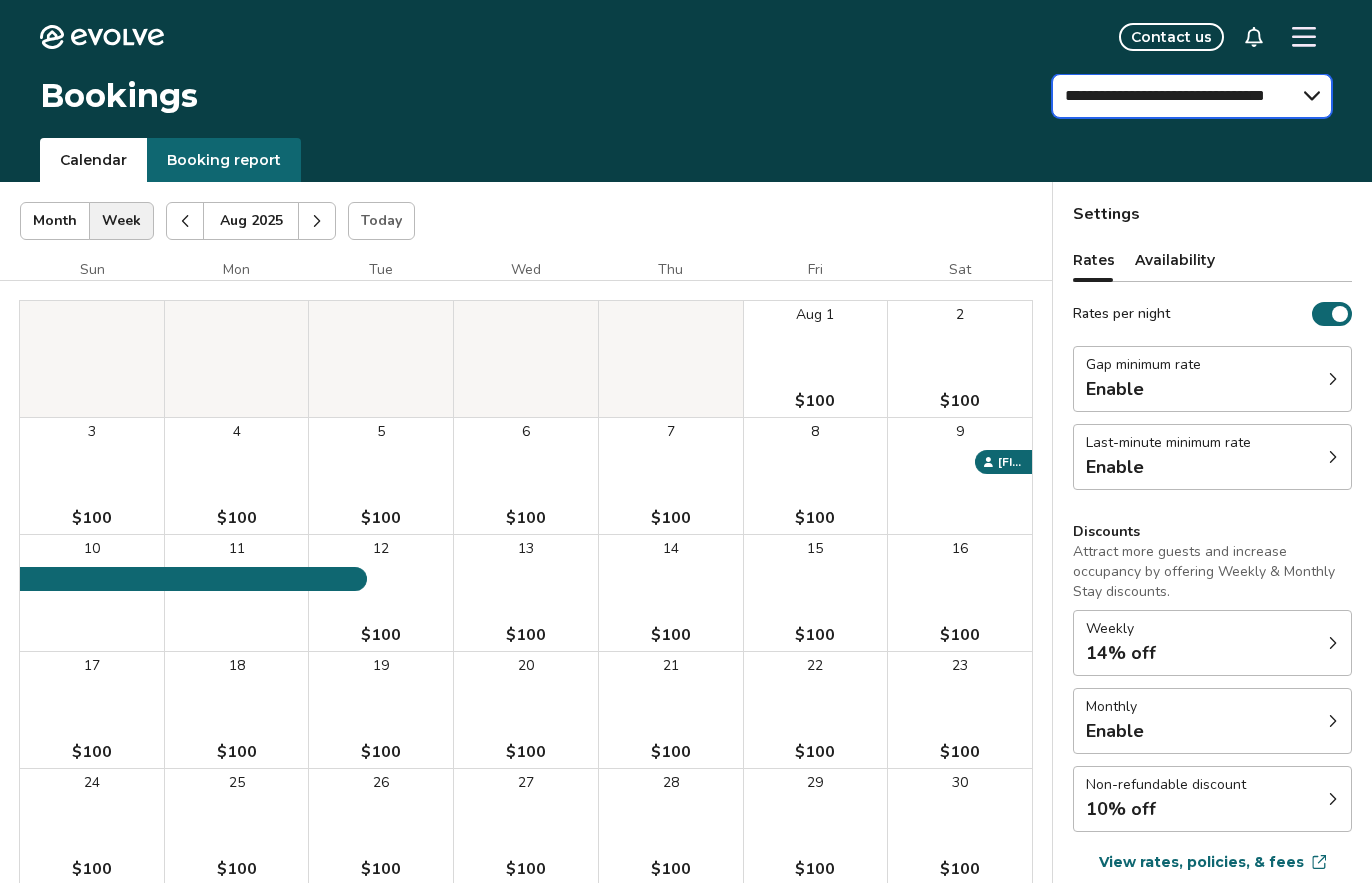 click on "**********" at bounding box center [1192, 96] 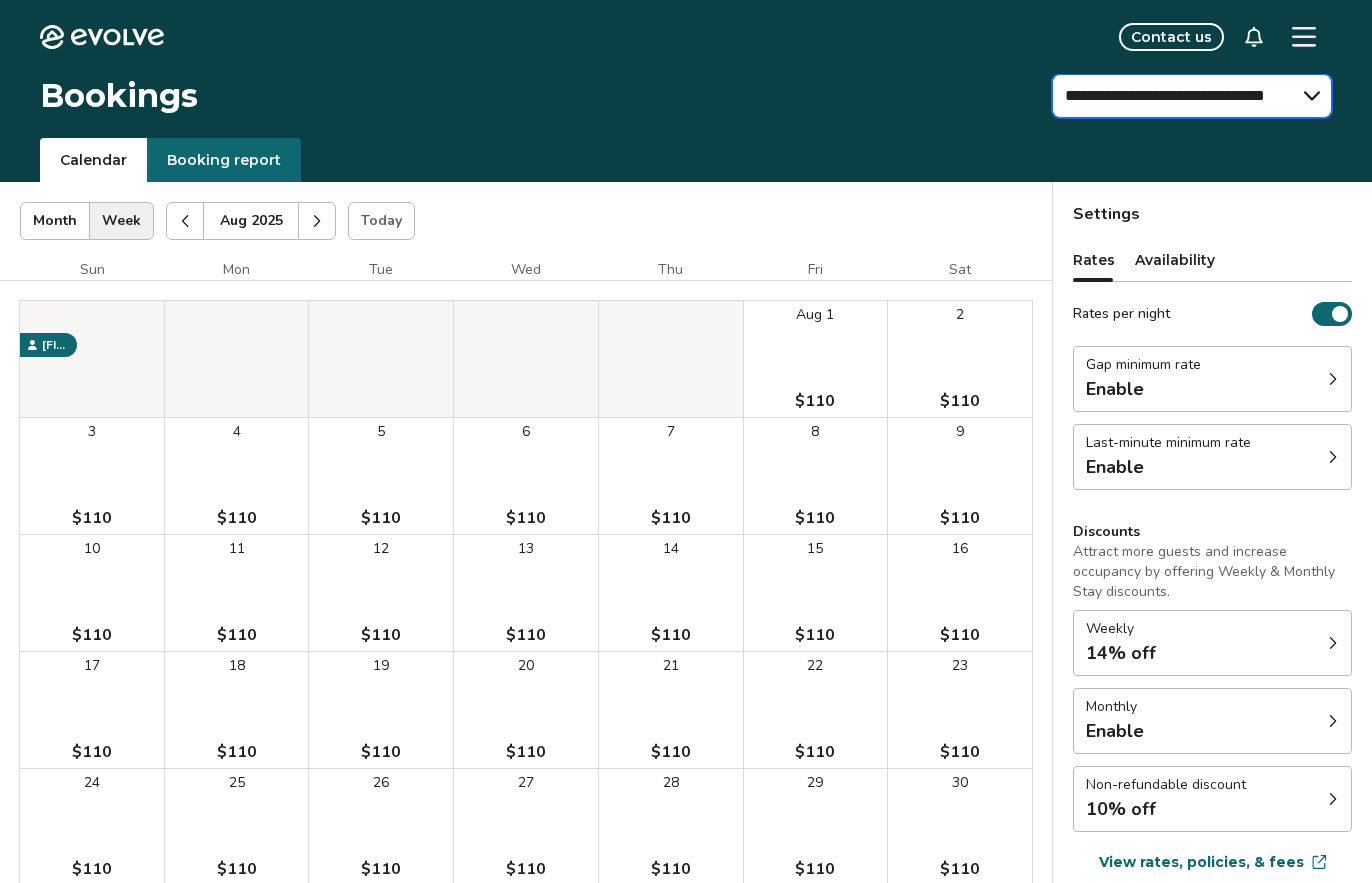 click on "**********" at bounding box center (1192, 96) 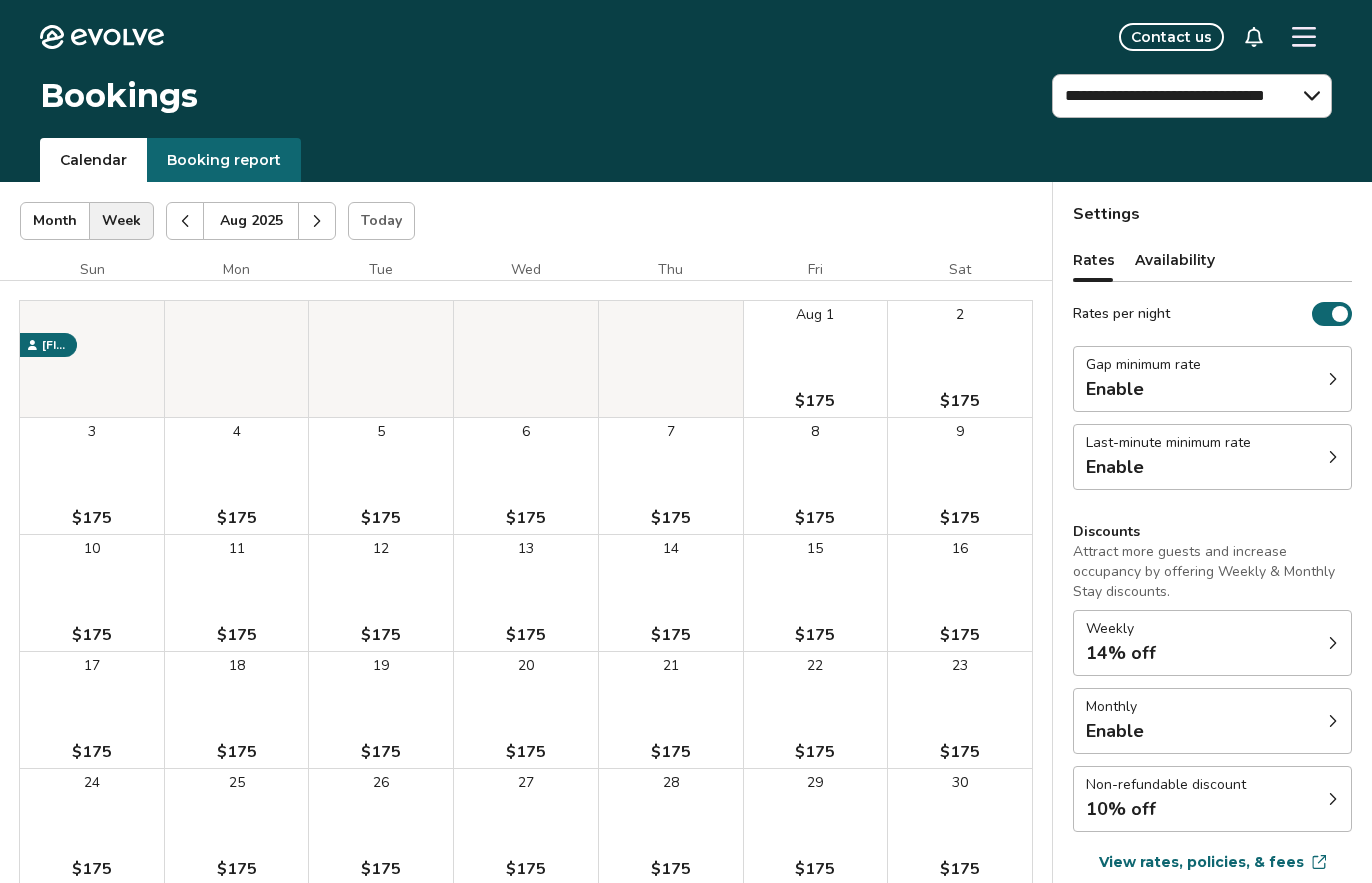 click at bounding box center [185, 221] 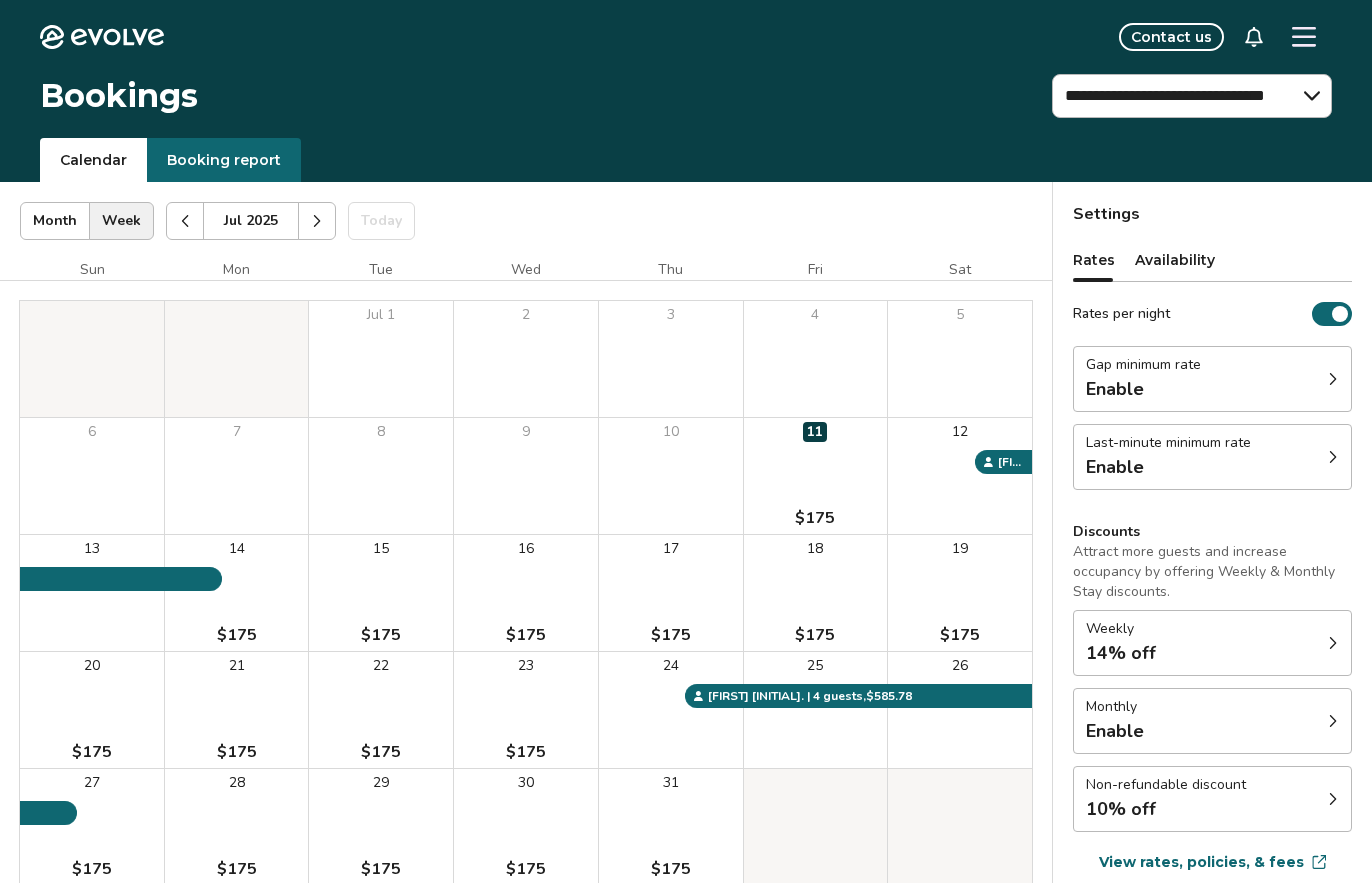 click on "Booking report" at bounding box center (224, 160) 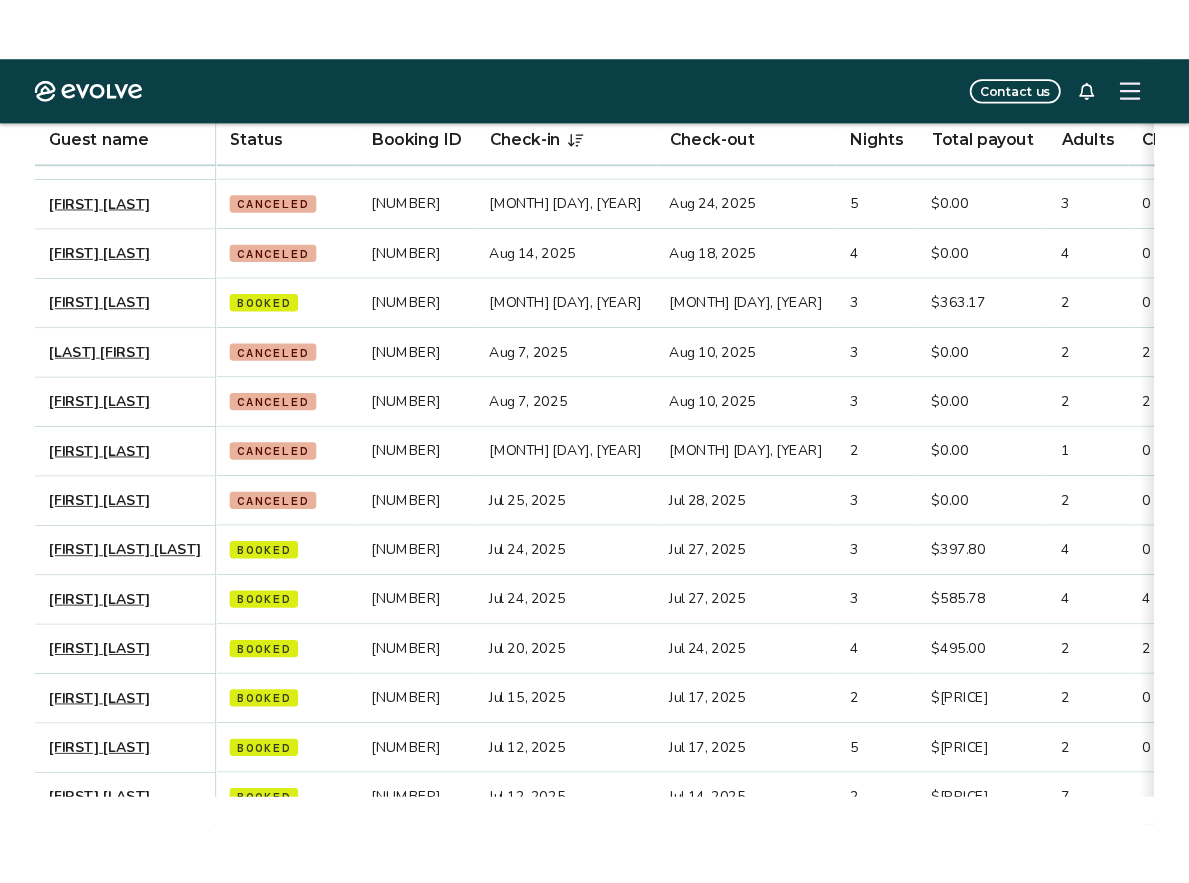 scroll, scrollTop: 347, scrollLeft: 0, axis: vertical 